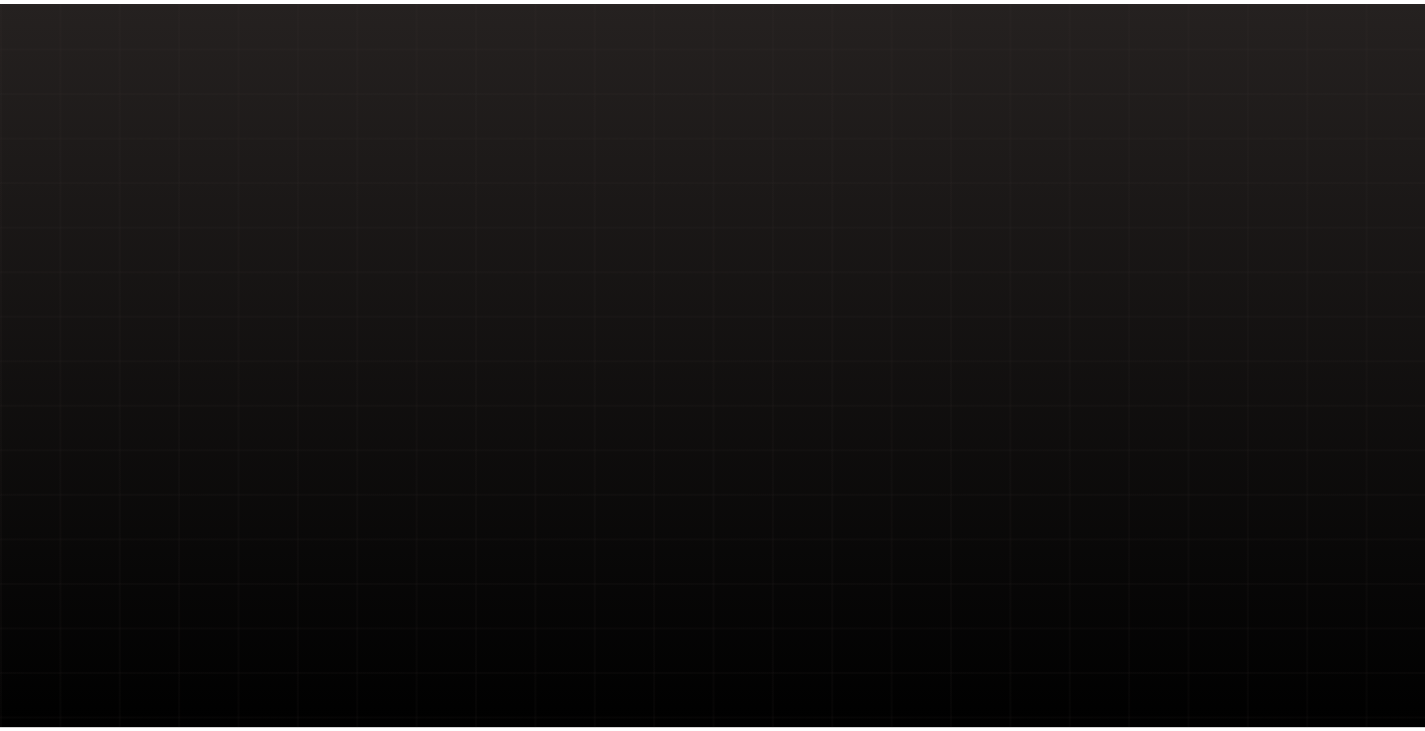 scroll, scrollTop: 0, scrollLeft: 0, axis: both 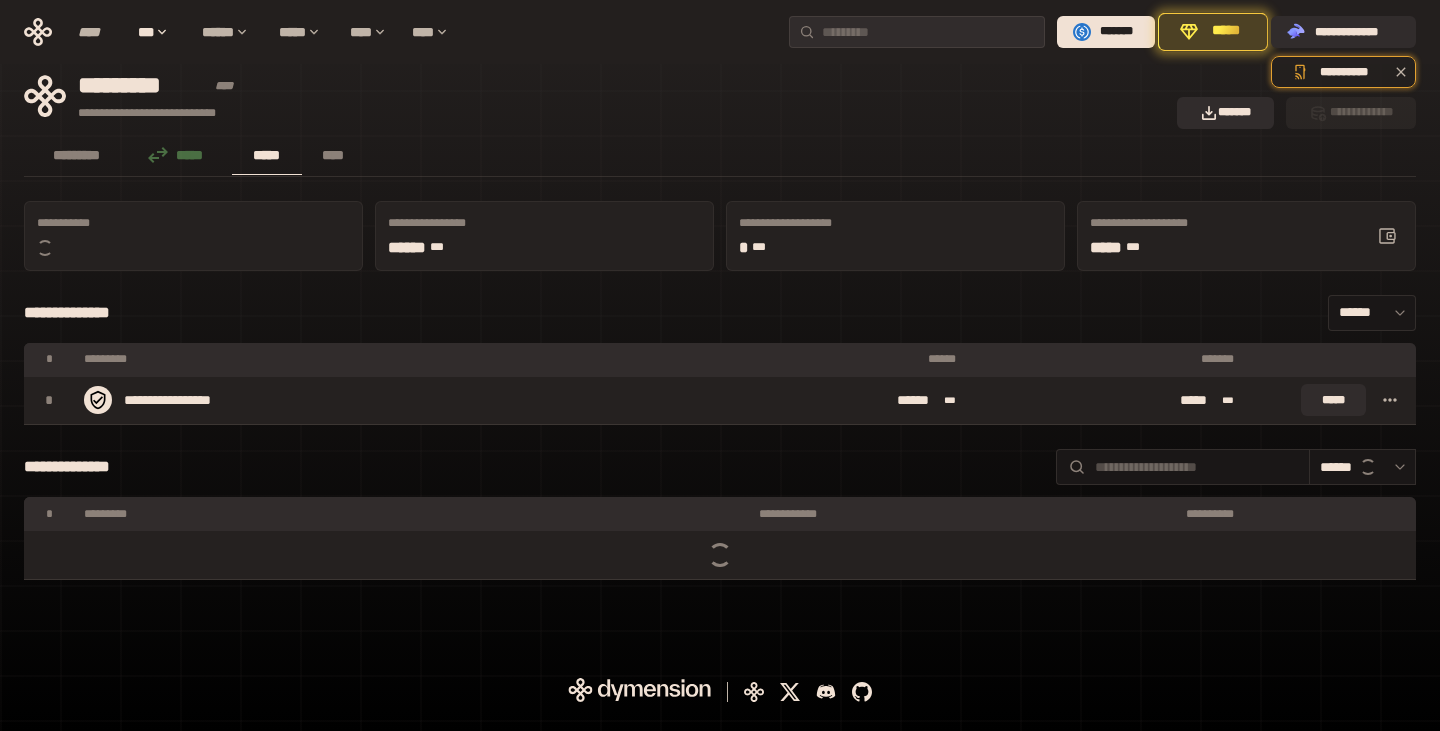 click on "*****" at bounding box center [1226, 31] 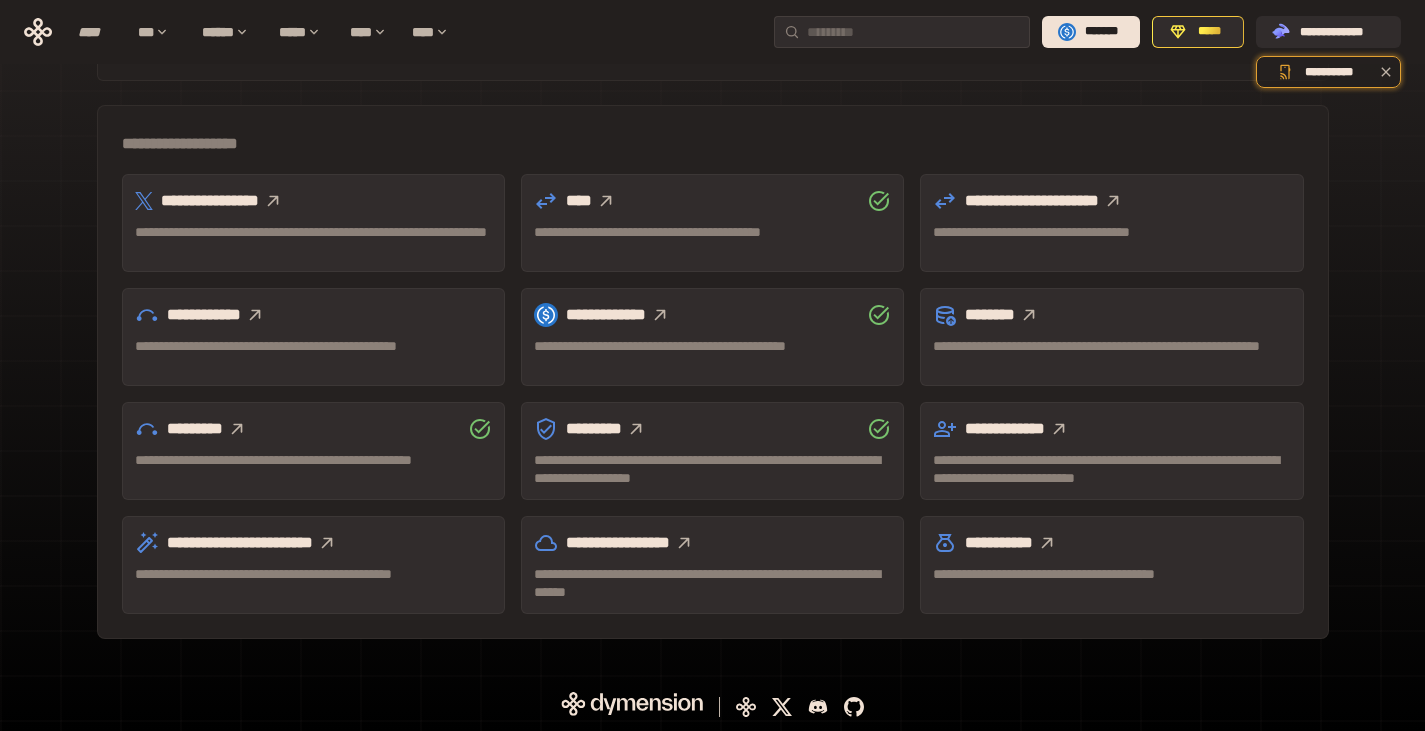 scroll, scrollTop: 0, scrollLeft: 0, axis: both 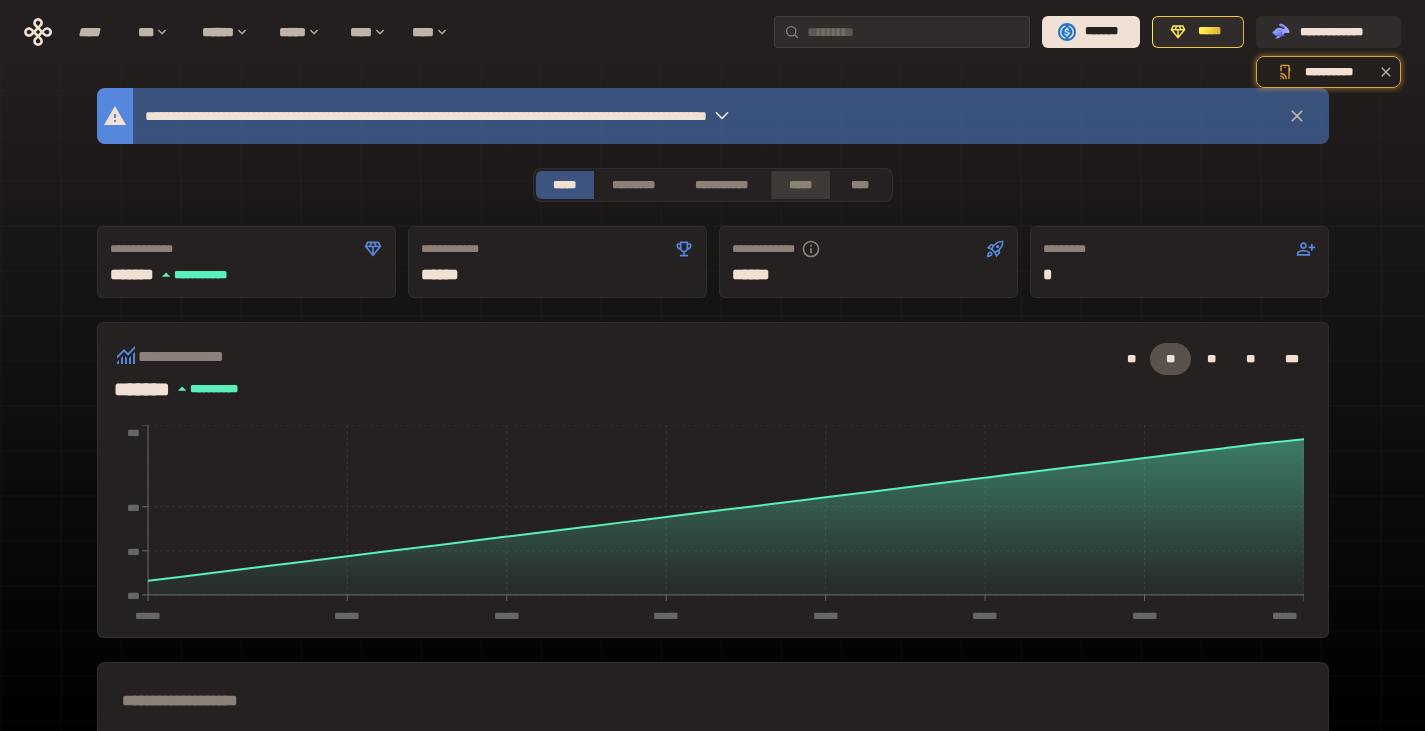 click on "*****" at bounding box center [800, 185] 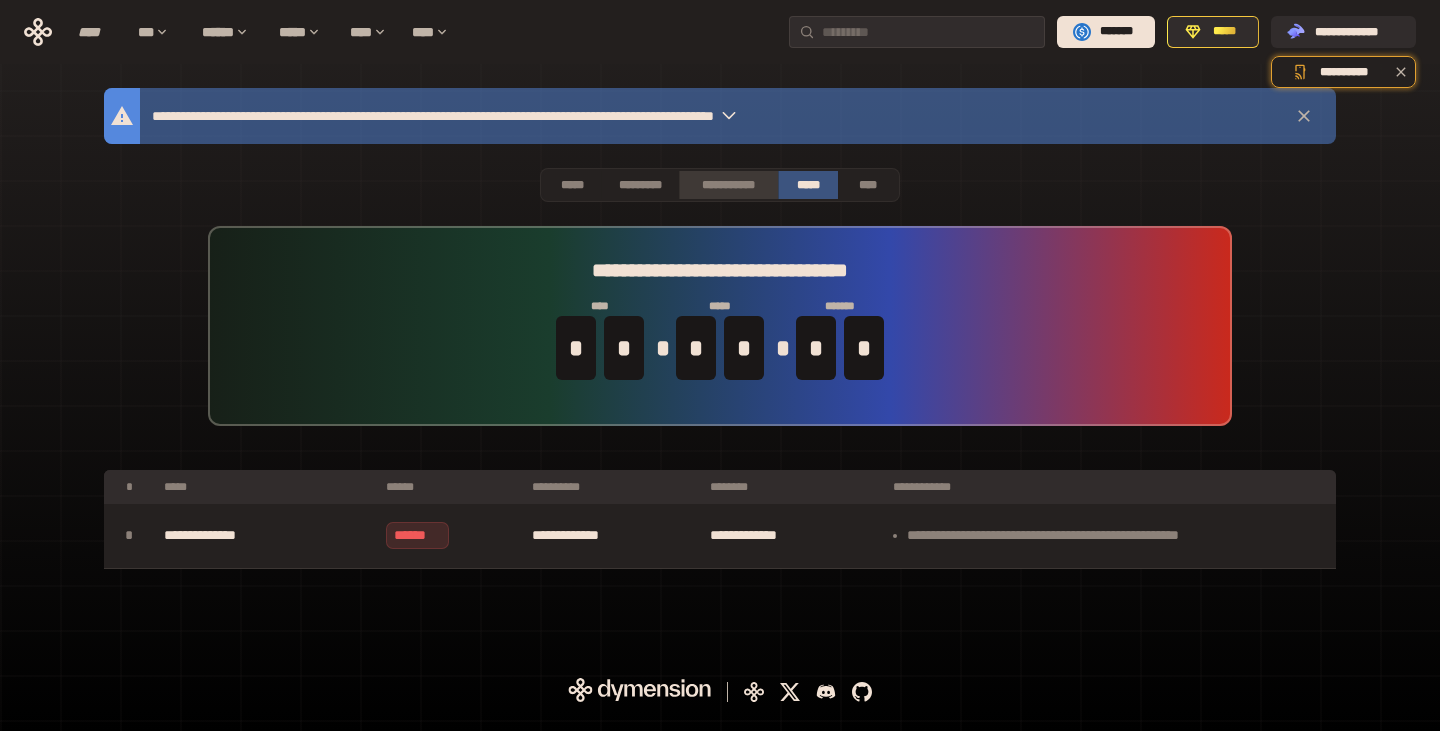 click on "**********" at bounding box center (728, 185) 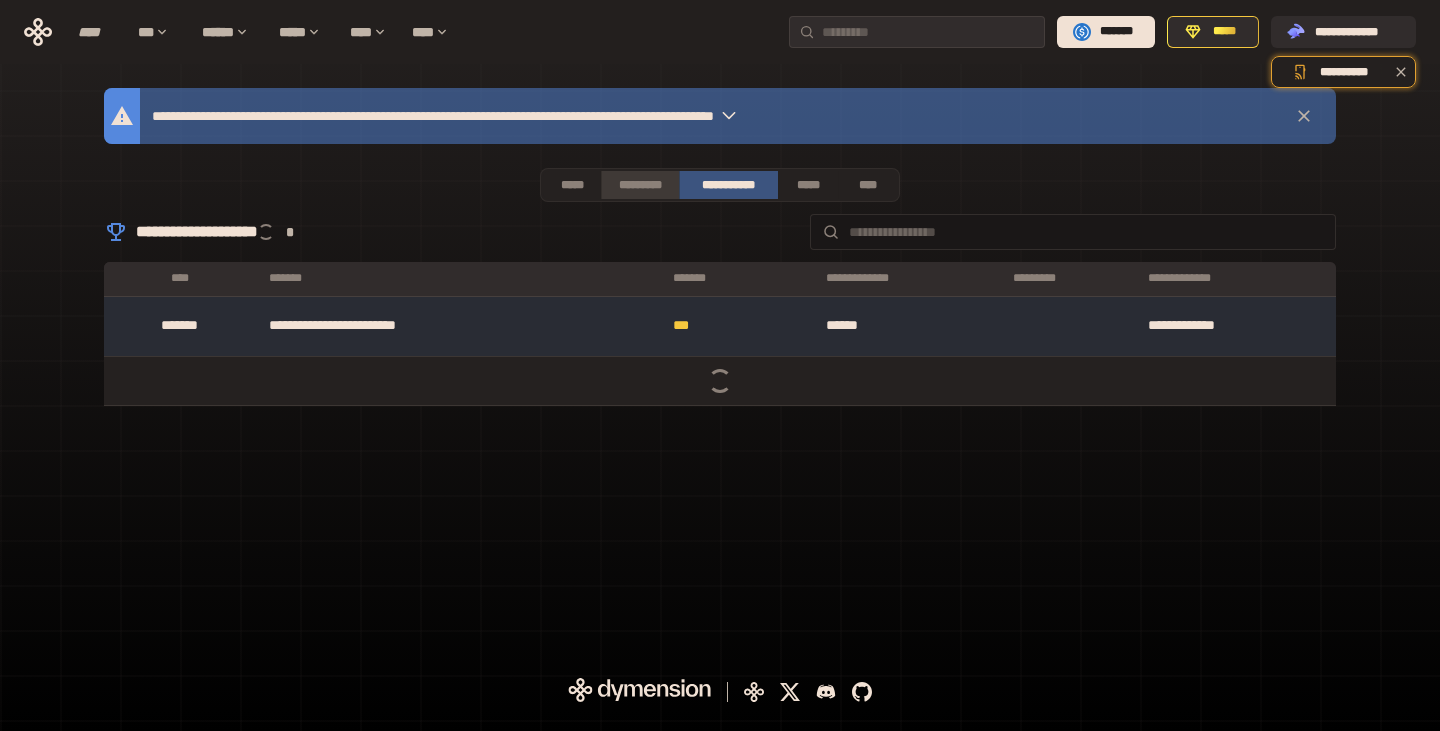 click on "*********" at bounding box center (639, 185) 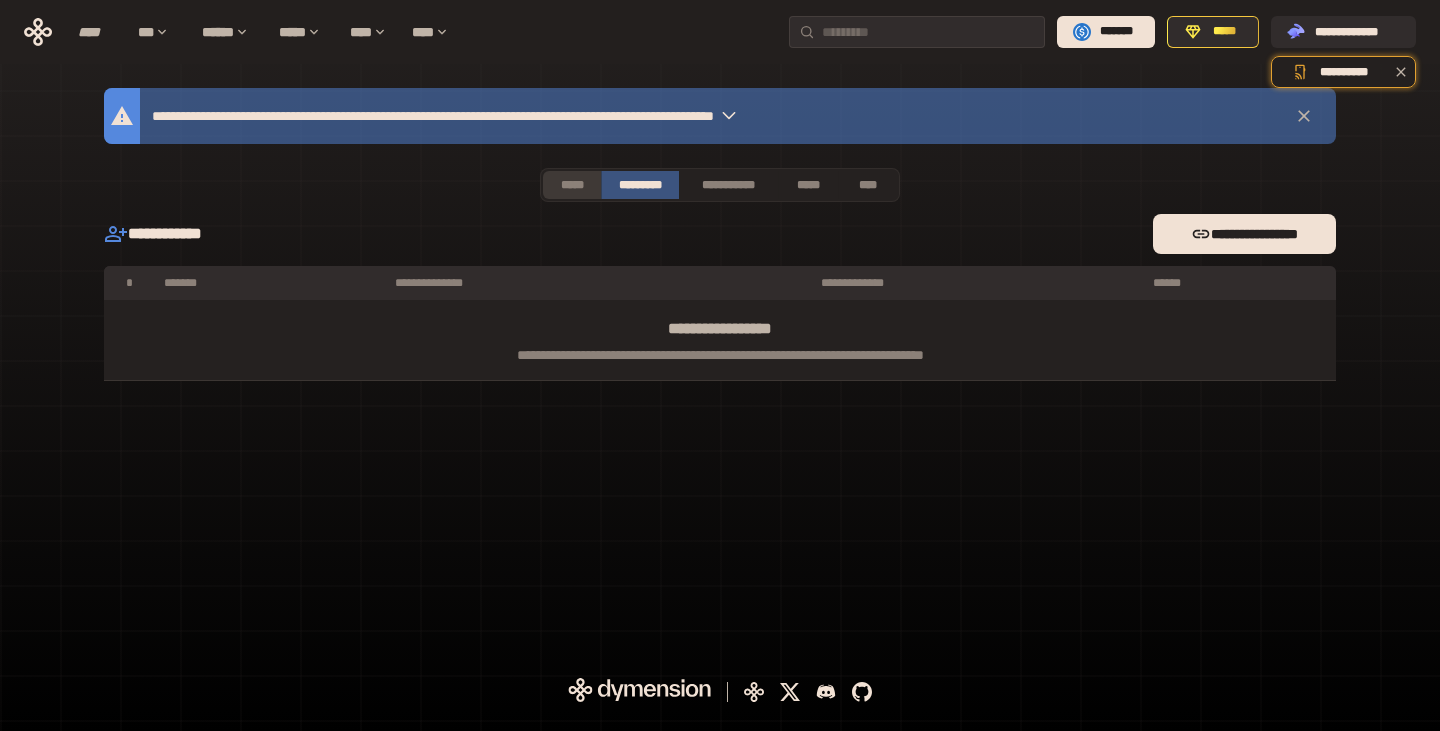 click on "*****" at bounding box center (572, 185) 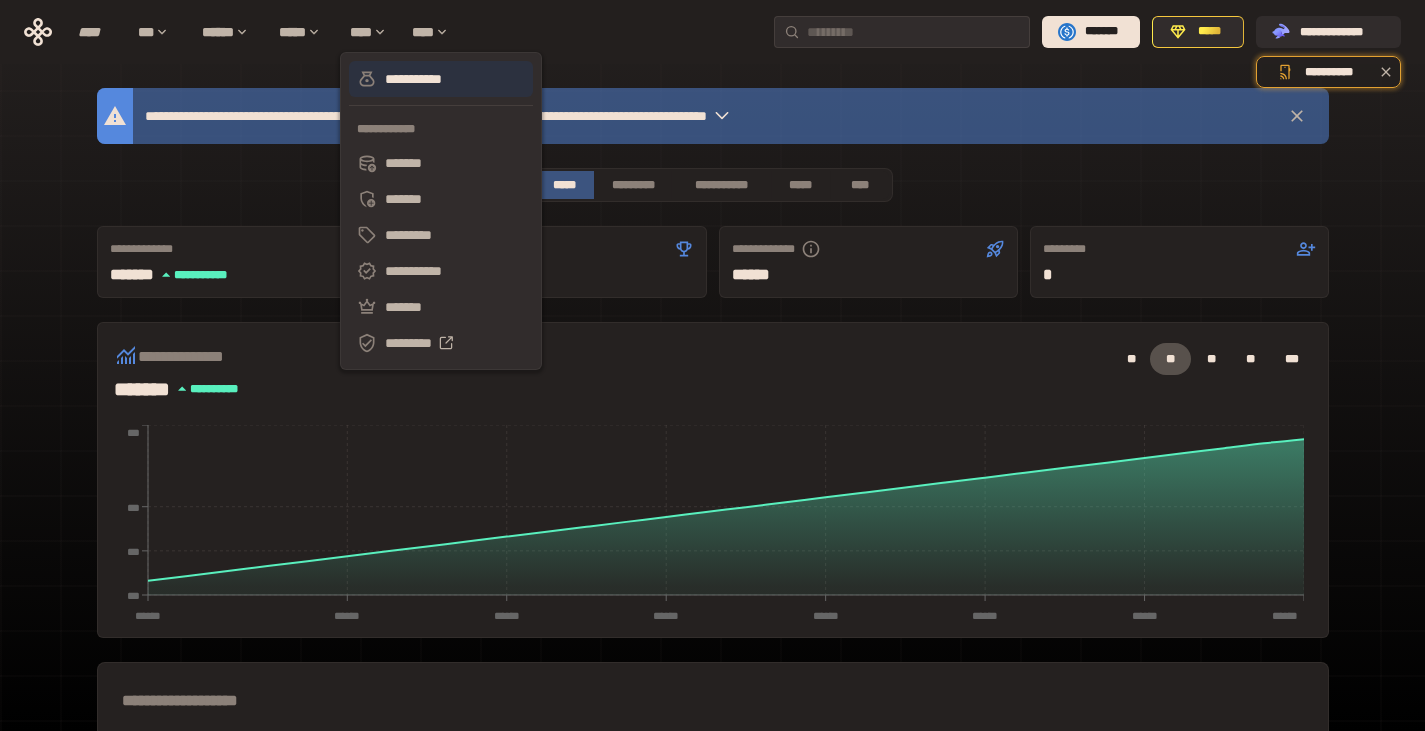 click on "**********" at bounding box center [441, 79] 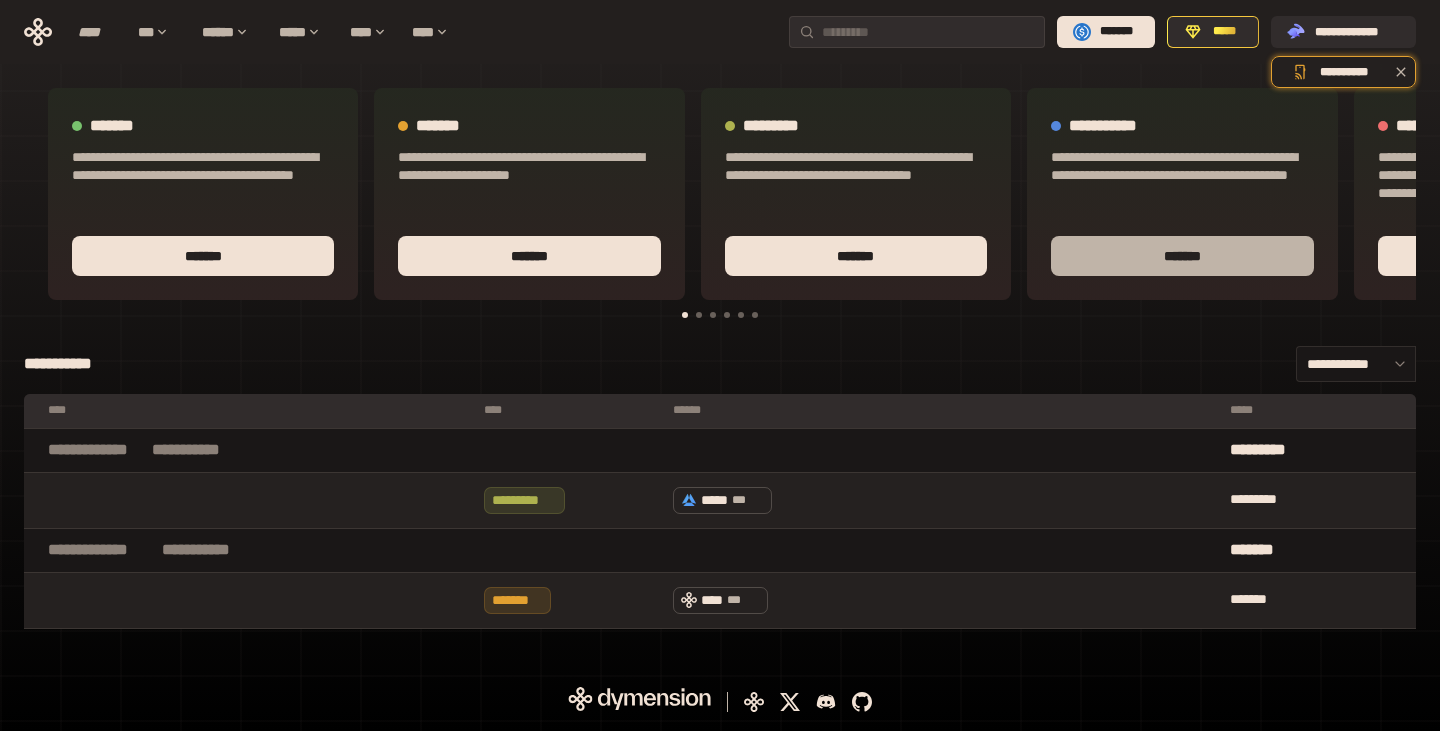 click on "*******" at bounding box center (1182, 256) 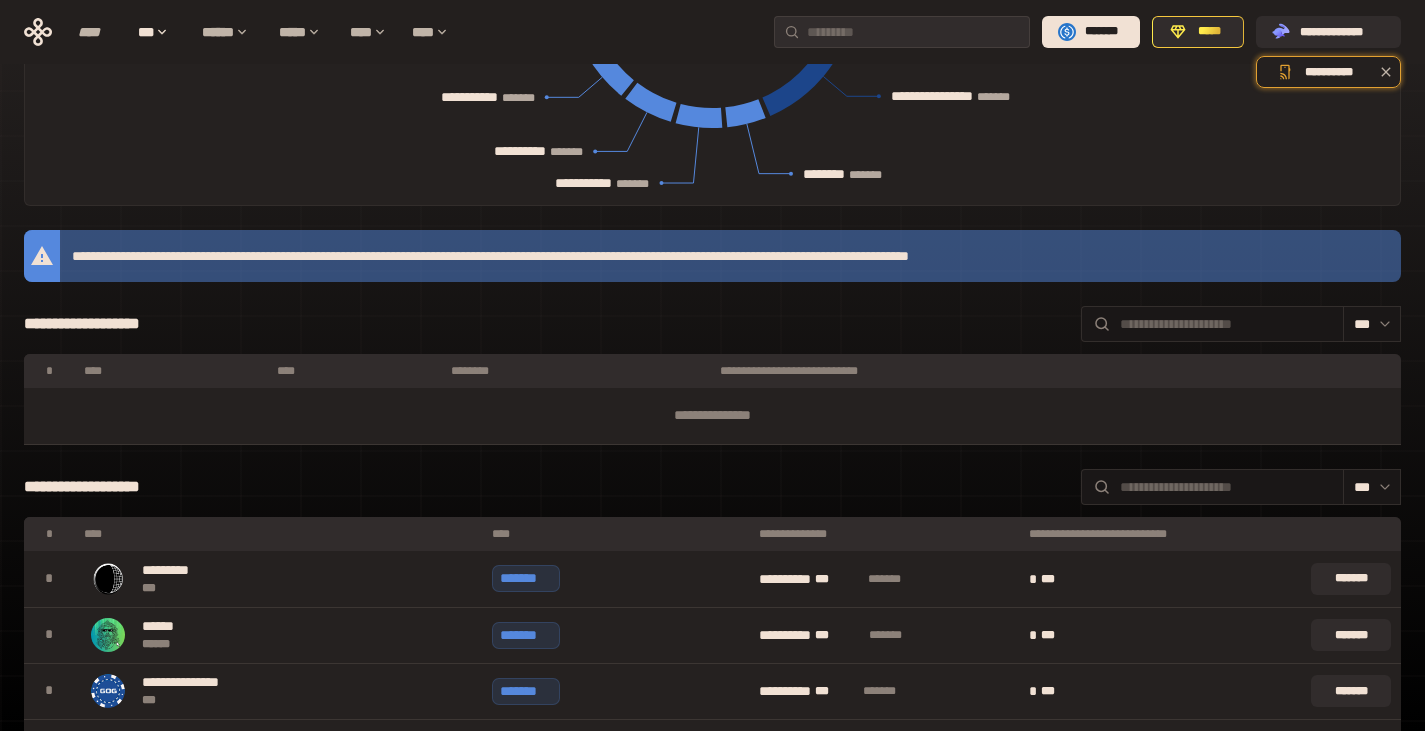 scroll, scrollTop: 600, scrollLeft: 0, axis: vertical 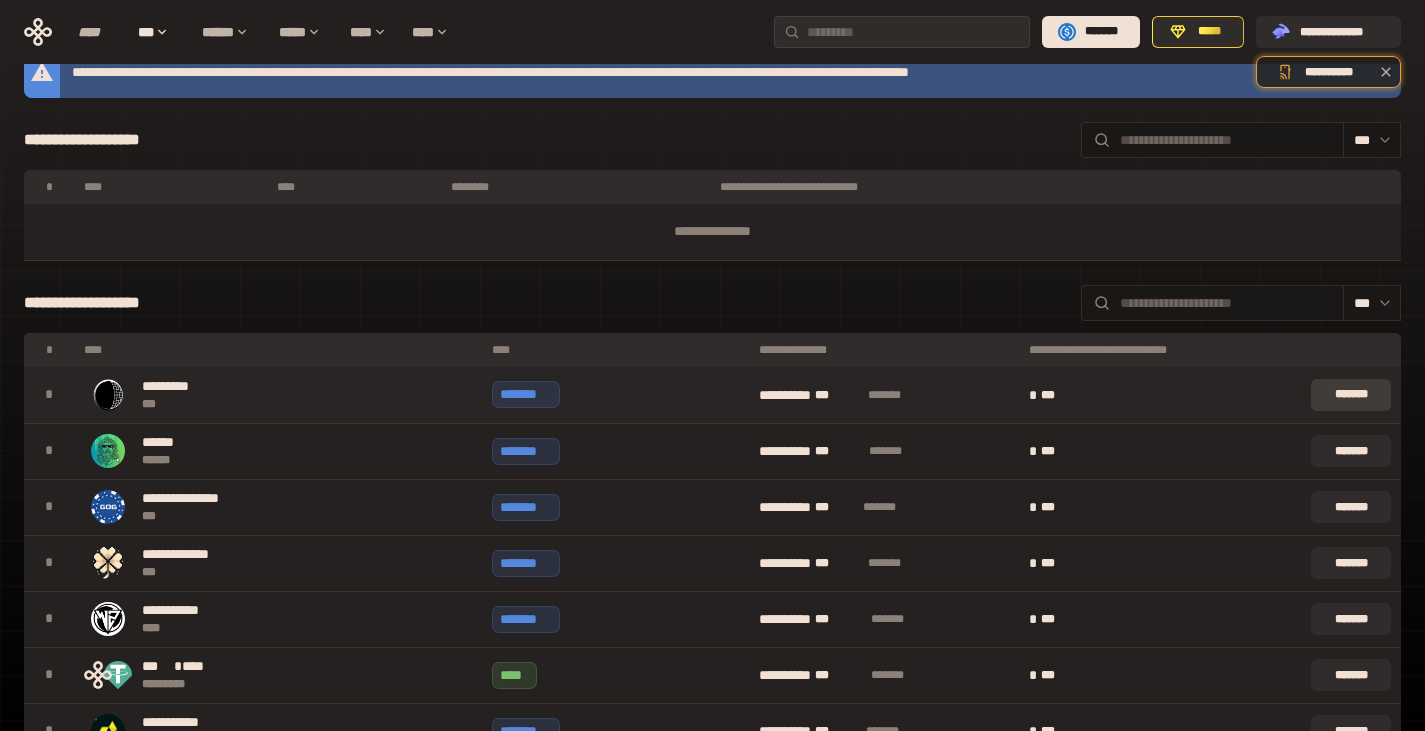 click on "*******" at bounding box center (1351, 395) 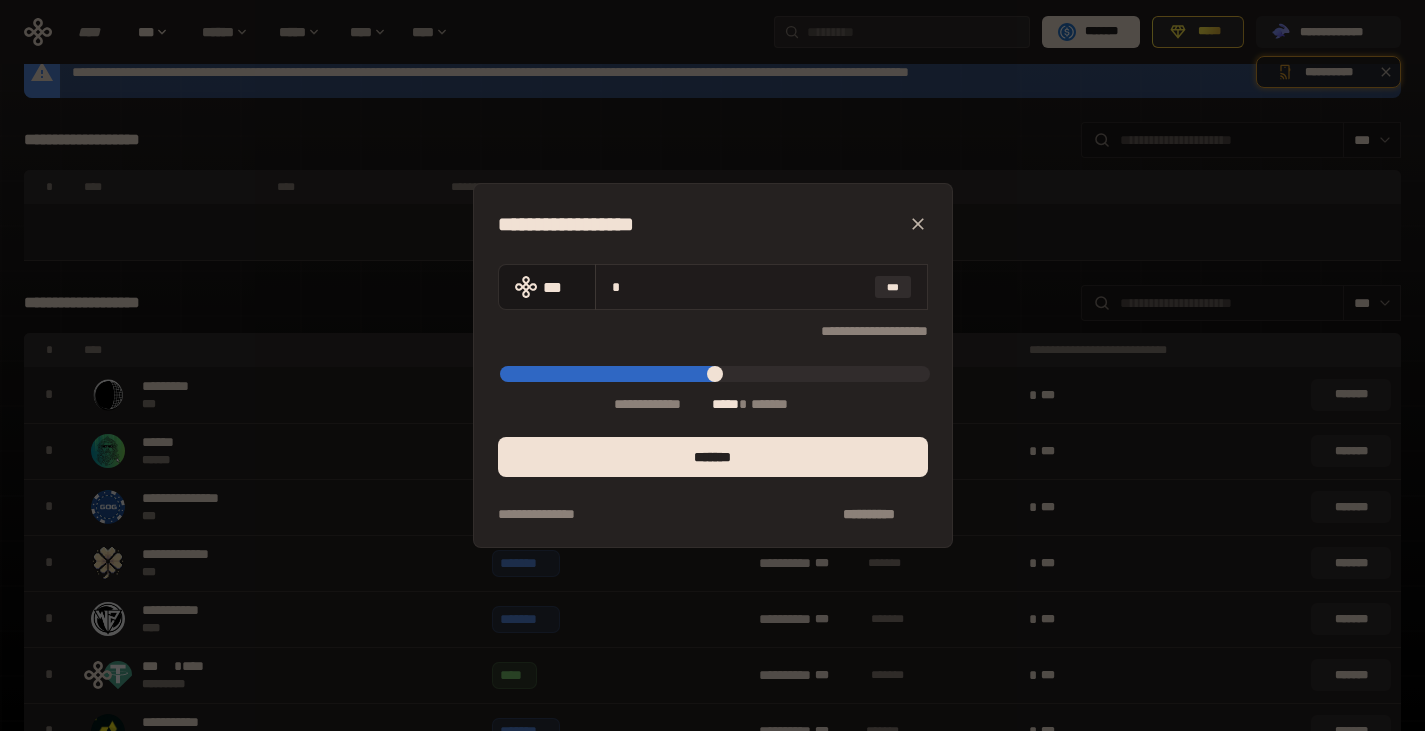 click on "*" at bounding box center [739, 287] 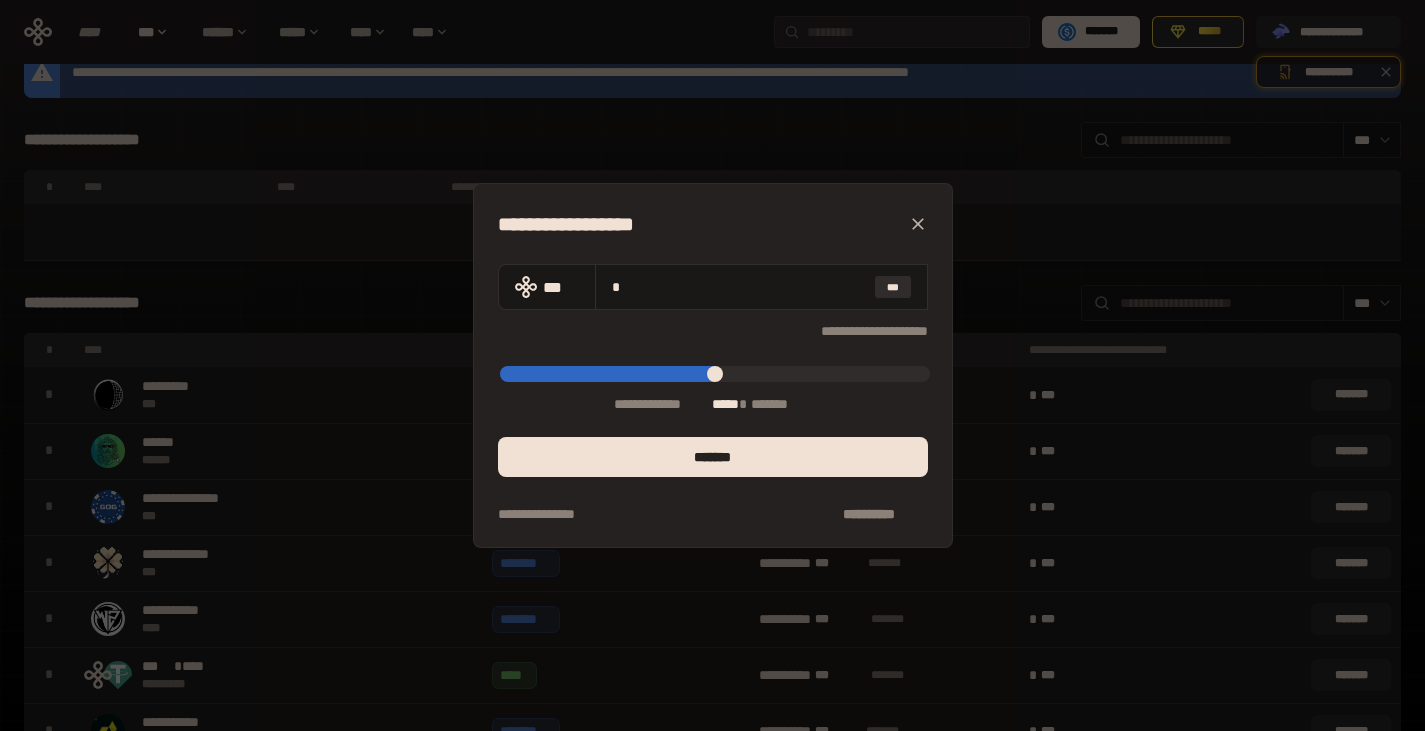 drag, startPoint x: 753, startPoint y: 290, endPoint x: 301, endPoint y: 258, distance: 453.13132 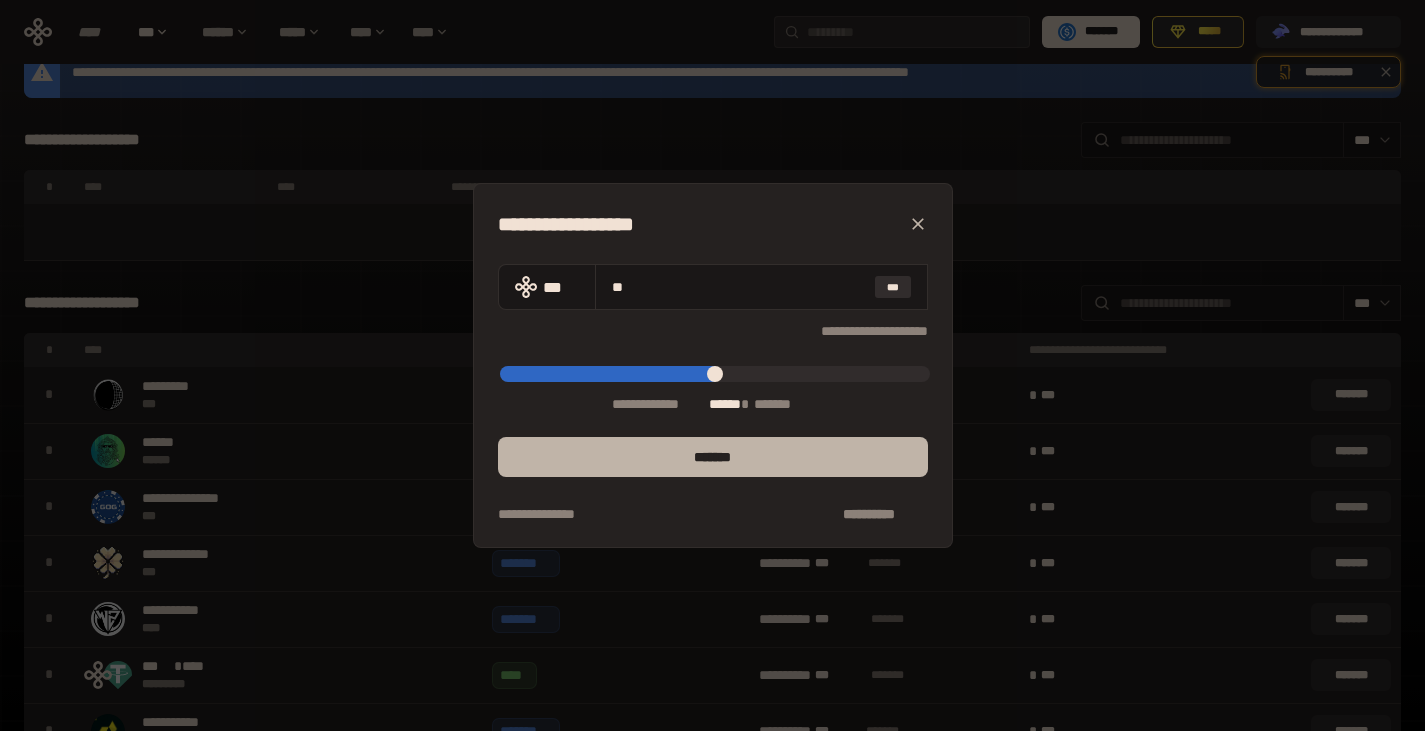 type on "**" 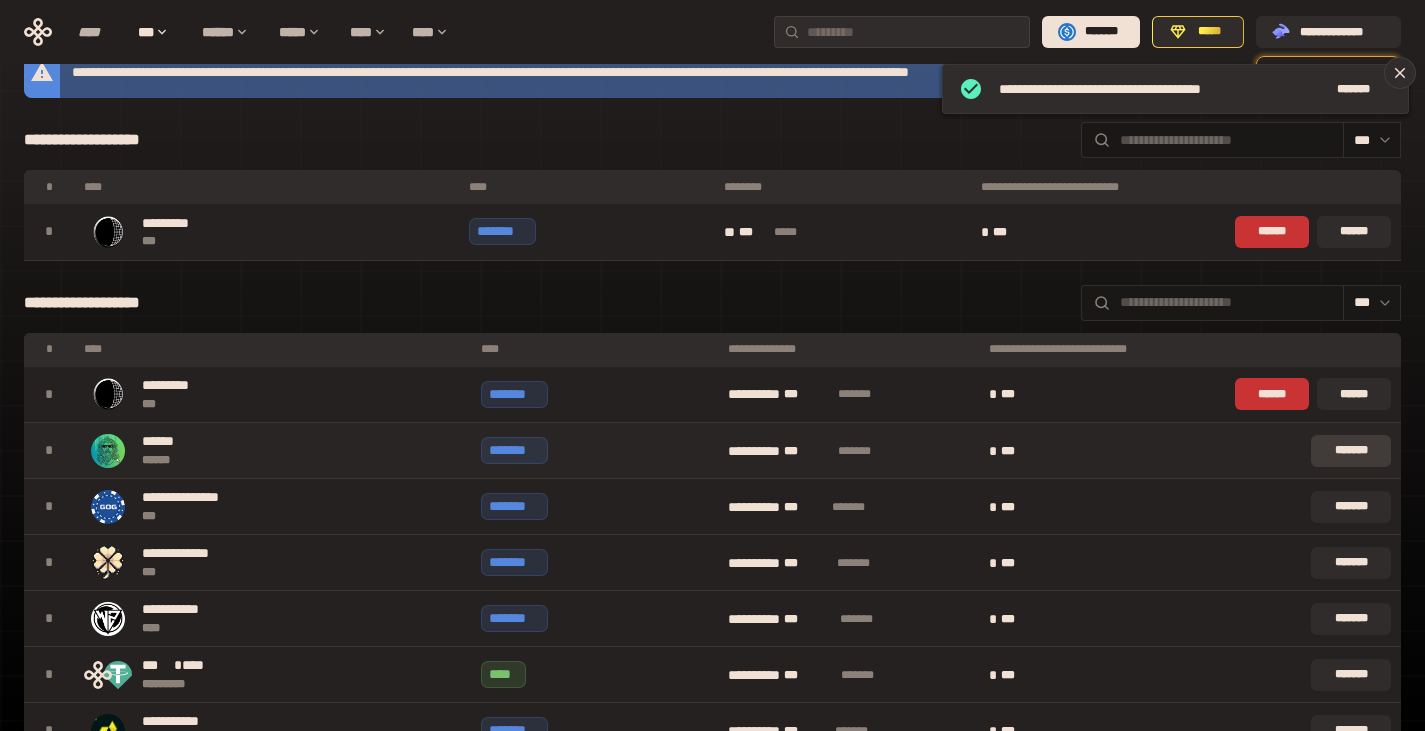 click on "*******" at bounding box center [1351, 451] 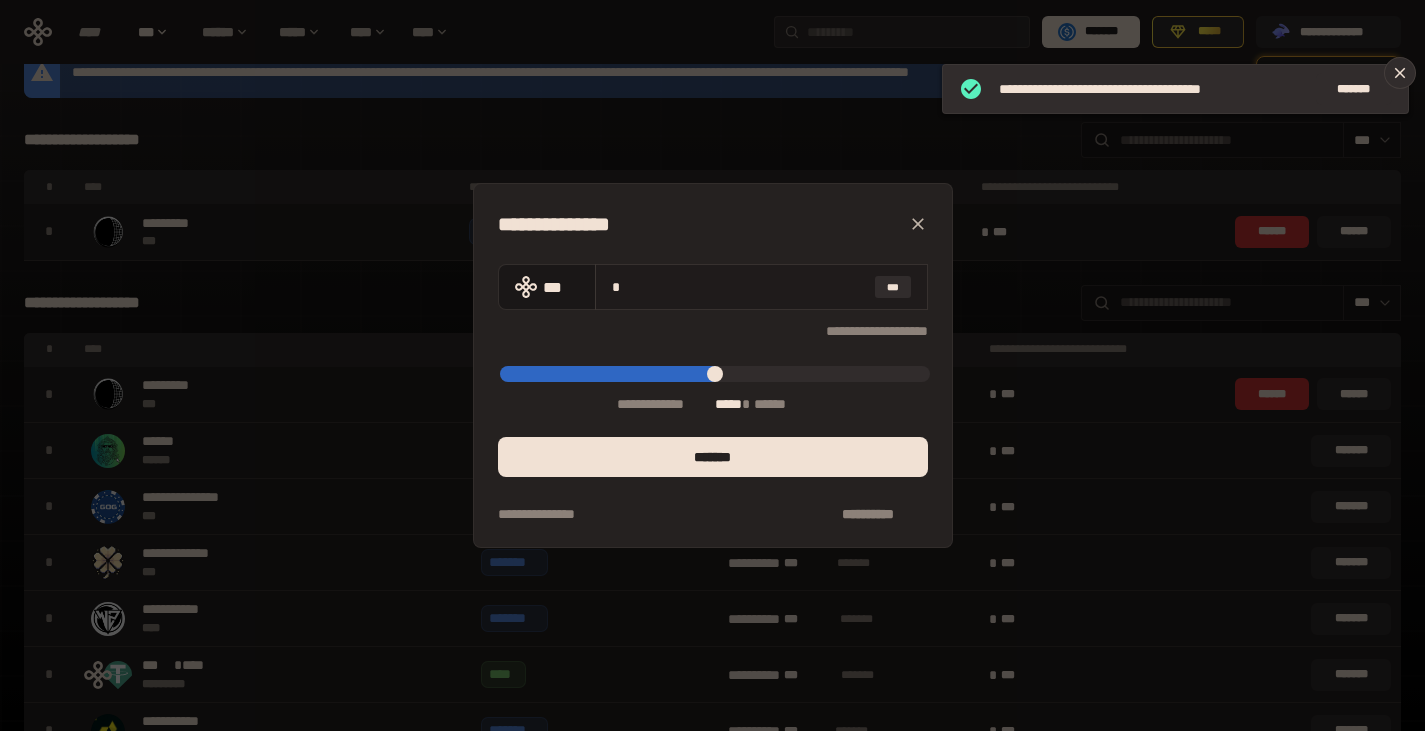 click on "*" at bounding box center (739, 287) 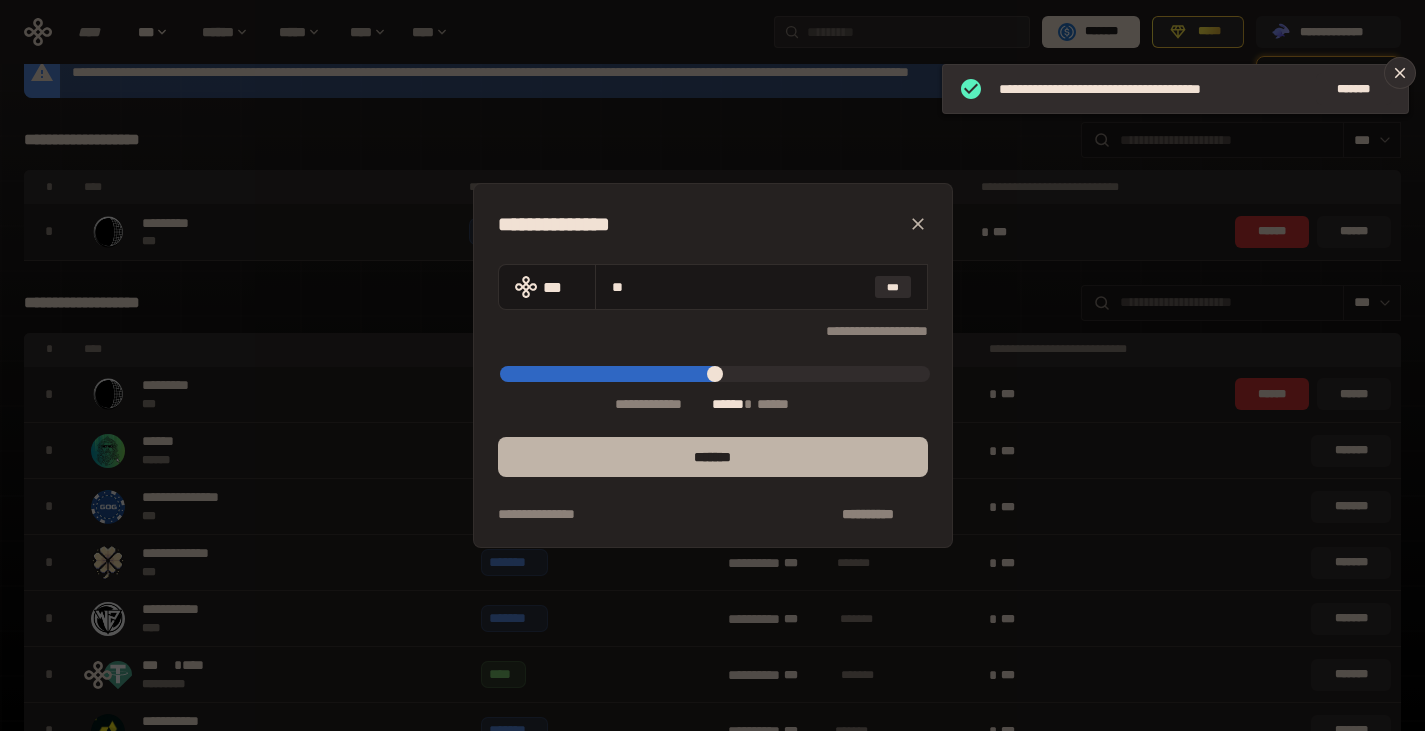 type on "**" 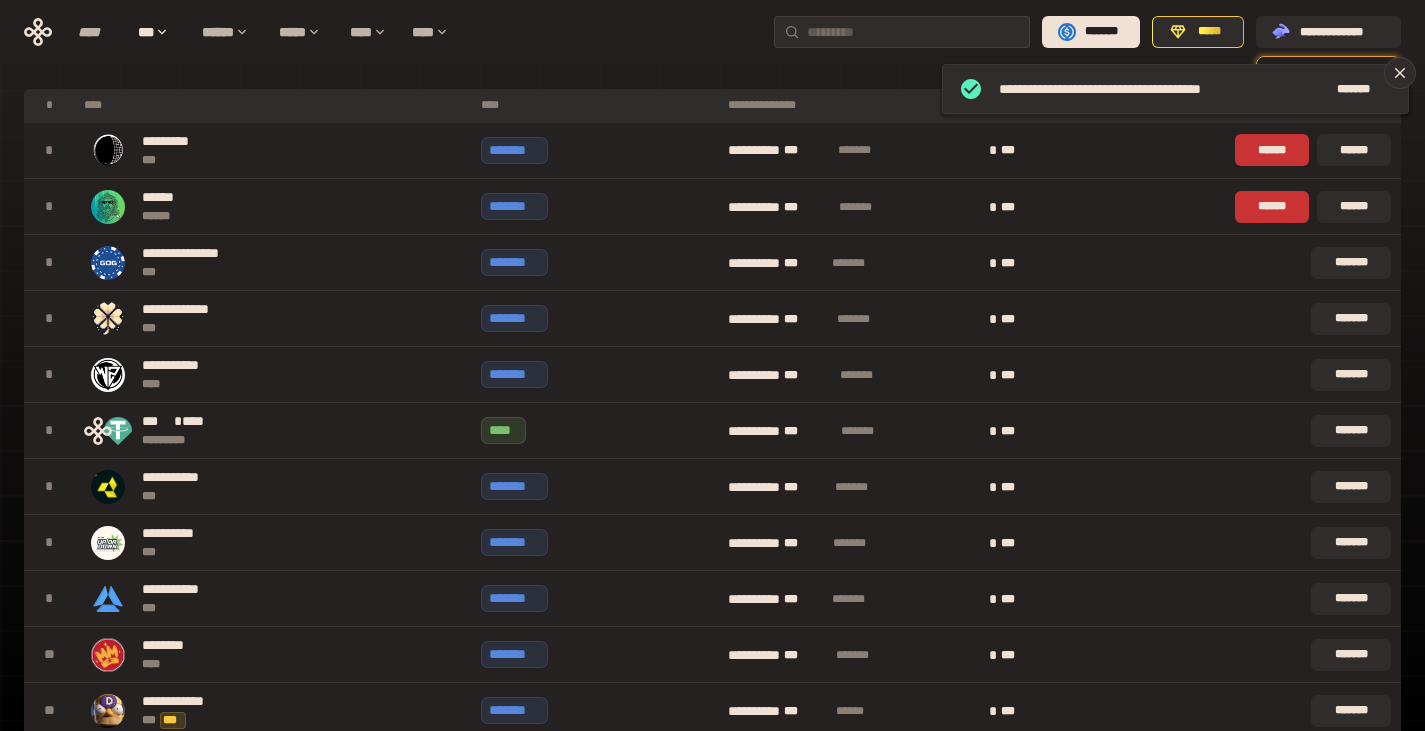 scroll, scrollTop: 1100, scrollLeft: 0, axis: vertical 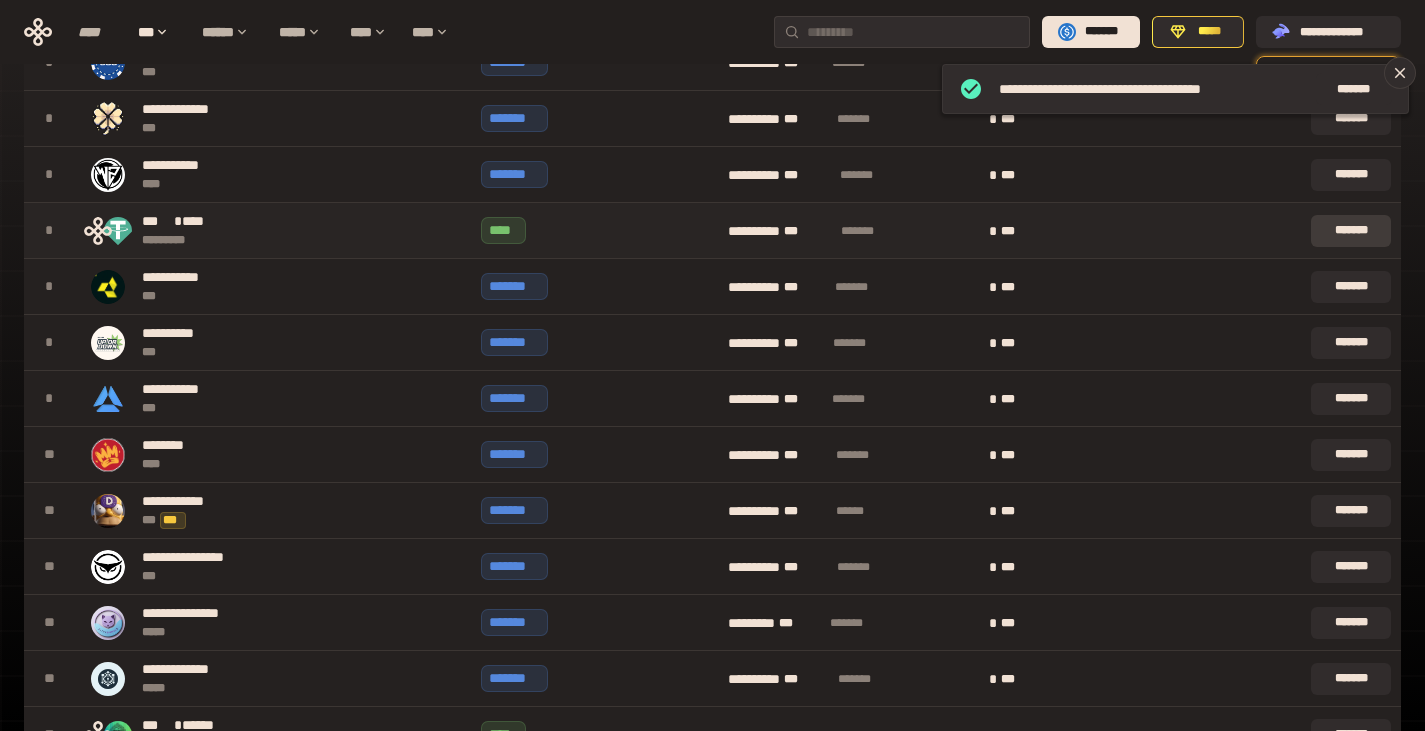 click on "*******" at bounding box center (1351, 231) 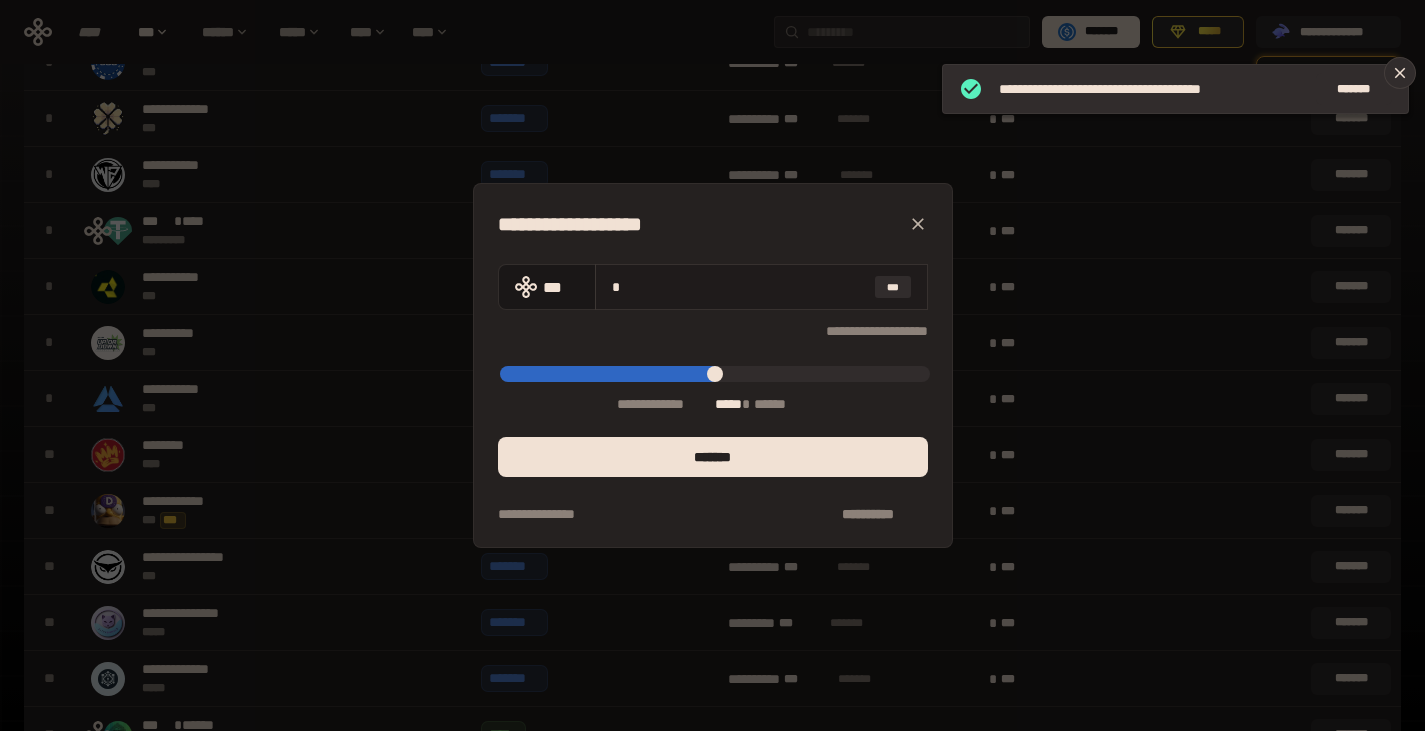 click on "*" at bounding box center (739, 287) 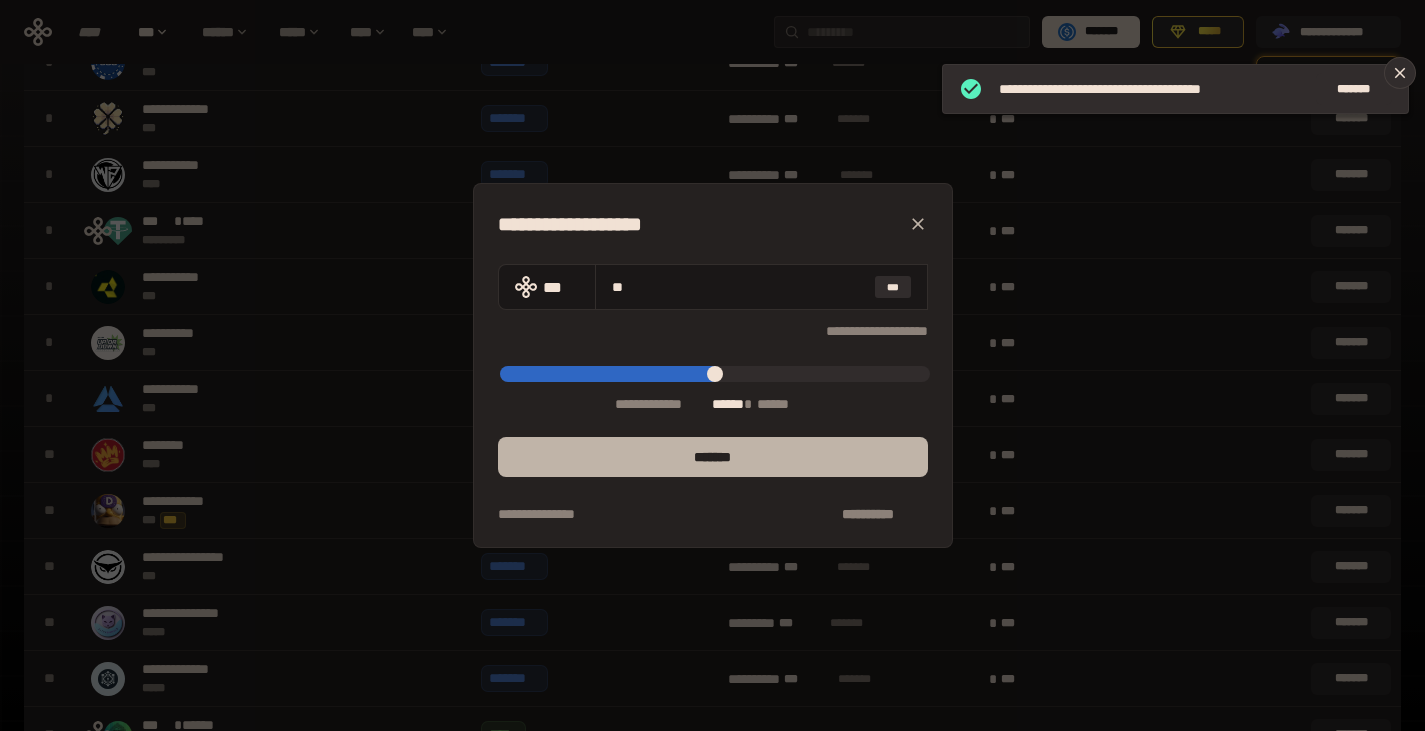 type on "**" 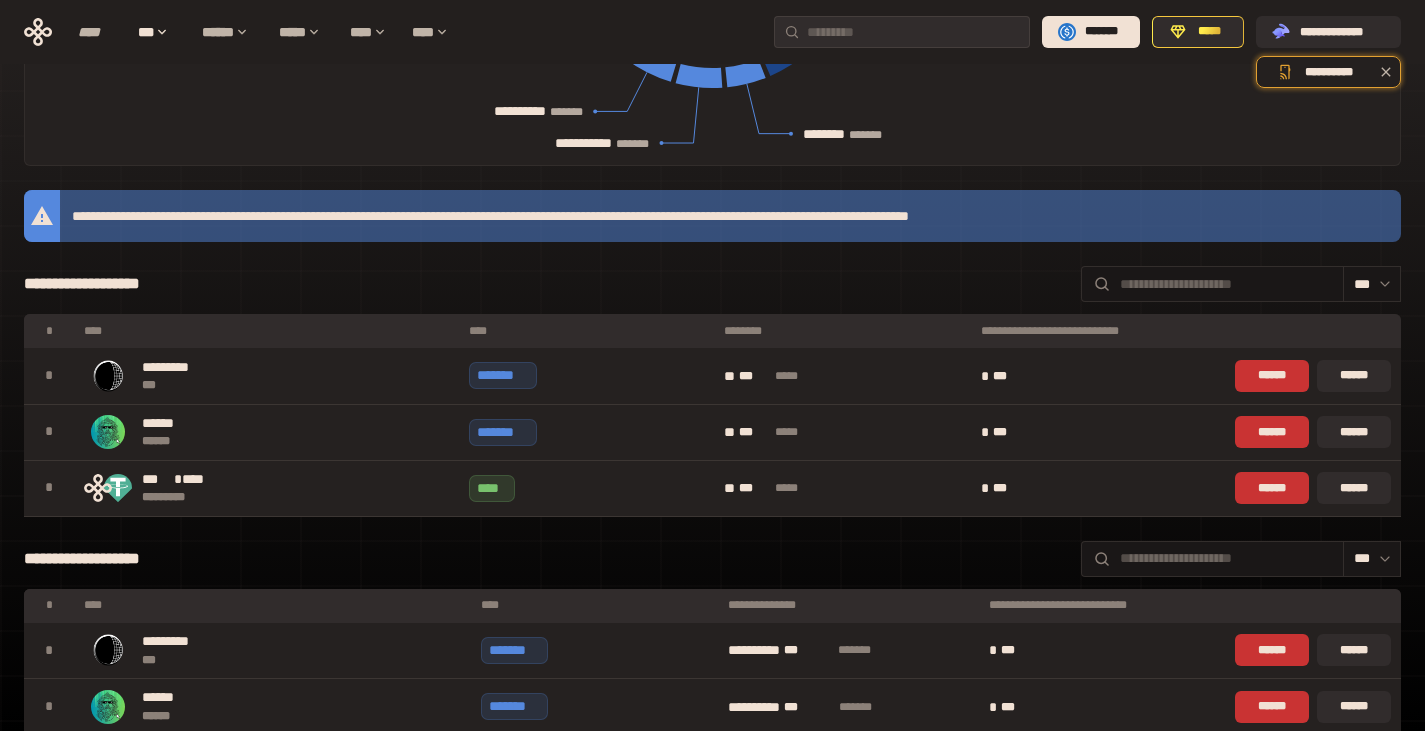 scroll, scrollTop: 0, scrollLeft: 0, axis: both 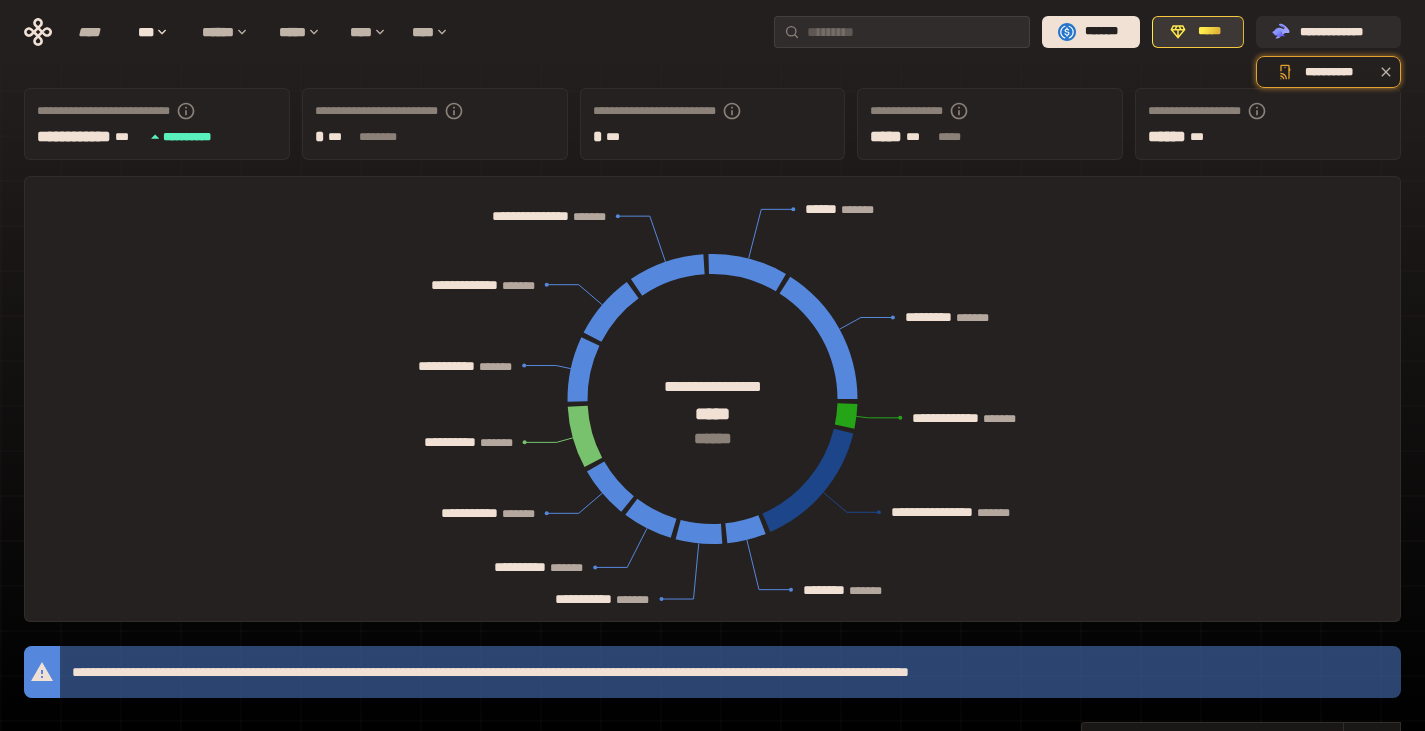 click on "*****" at bounding box center [1209, 32] 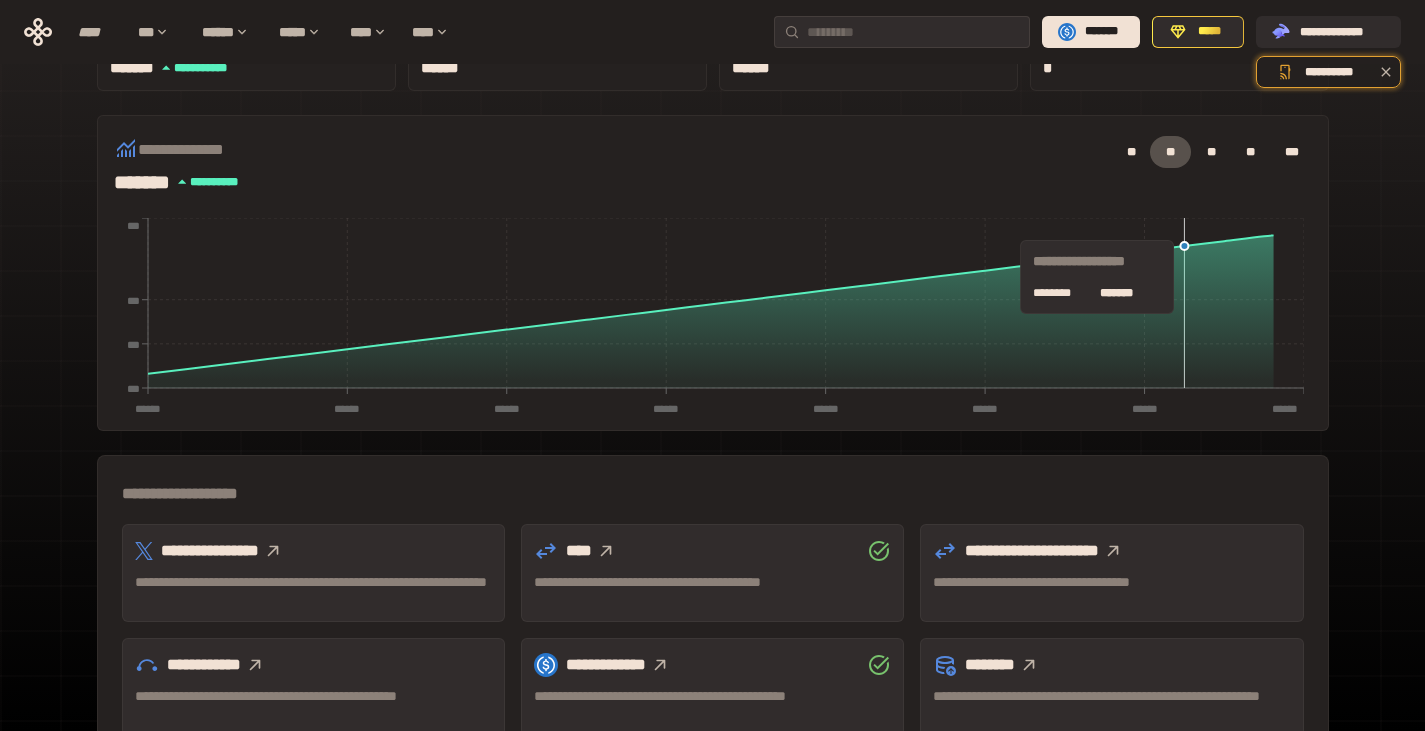 scroll, scrollTop: 500, scrollLeft: 0, axis: vertical 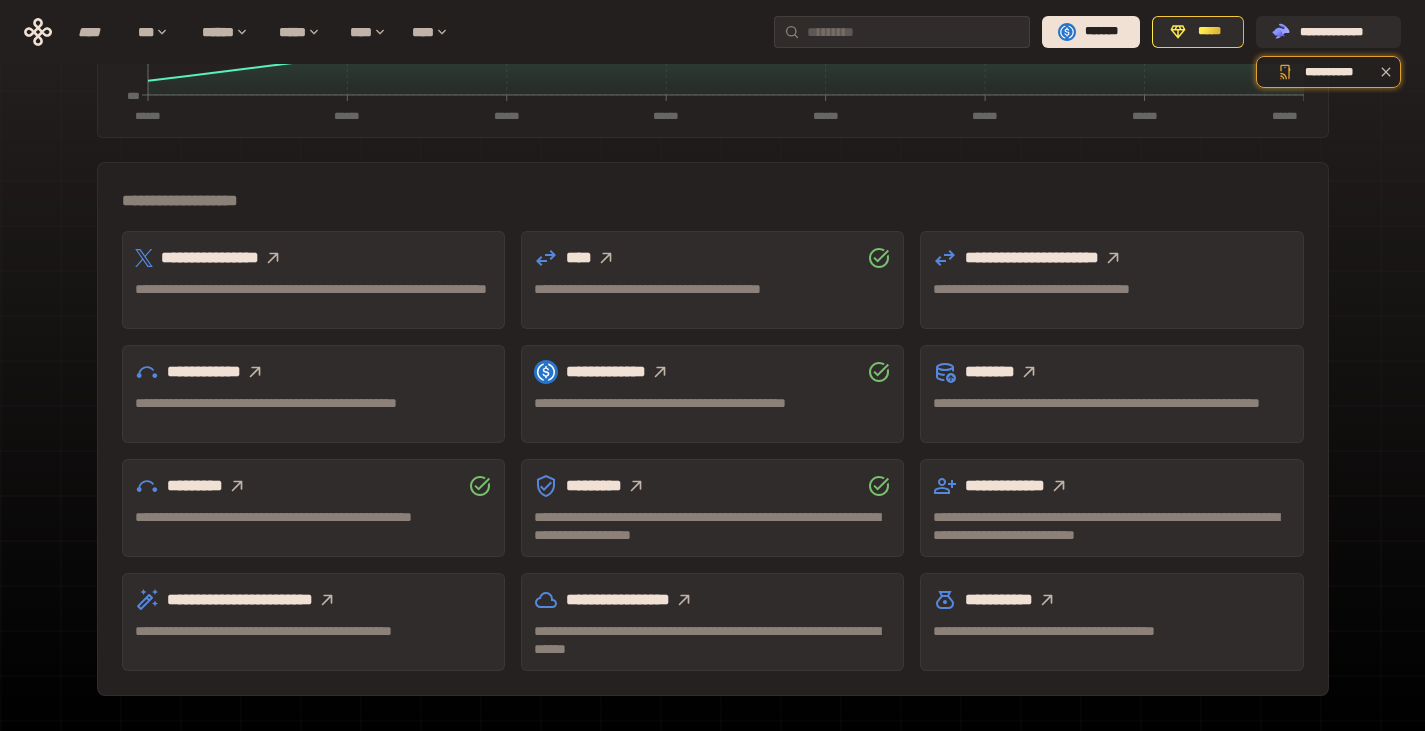 click 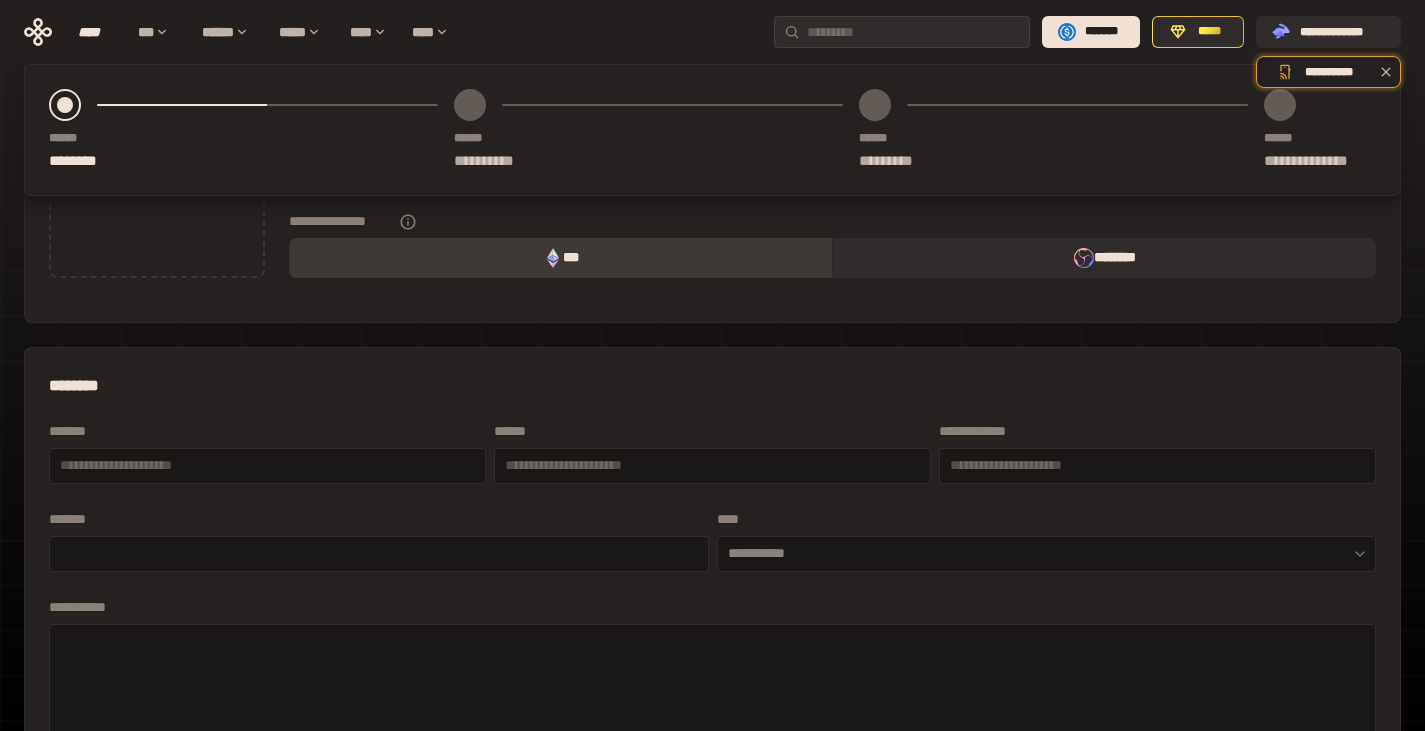scroll, scrollTop: 0, scrollLeft: 0, axis: both 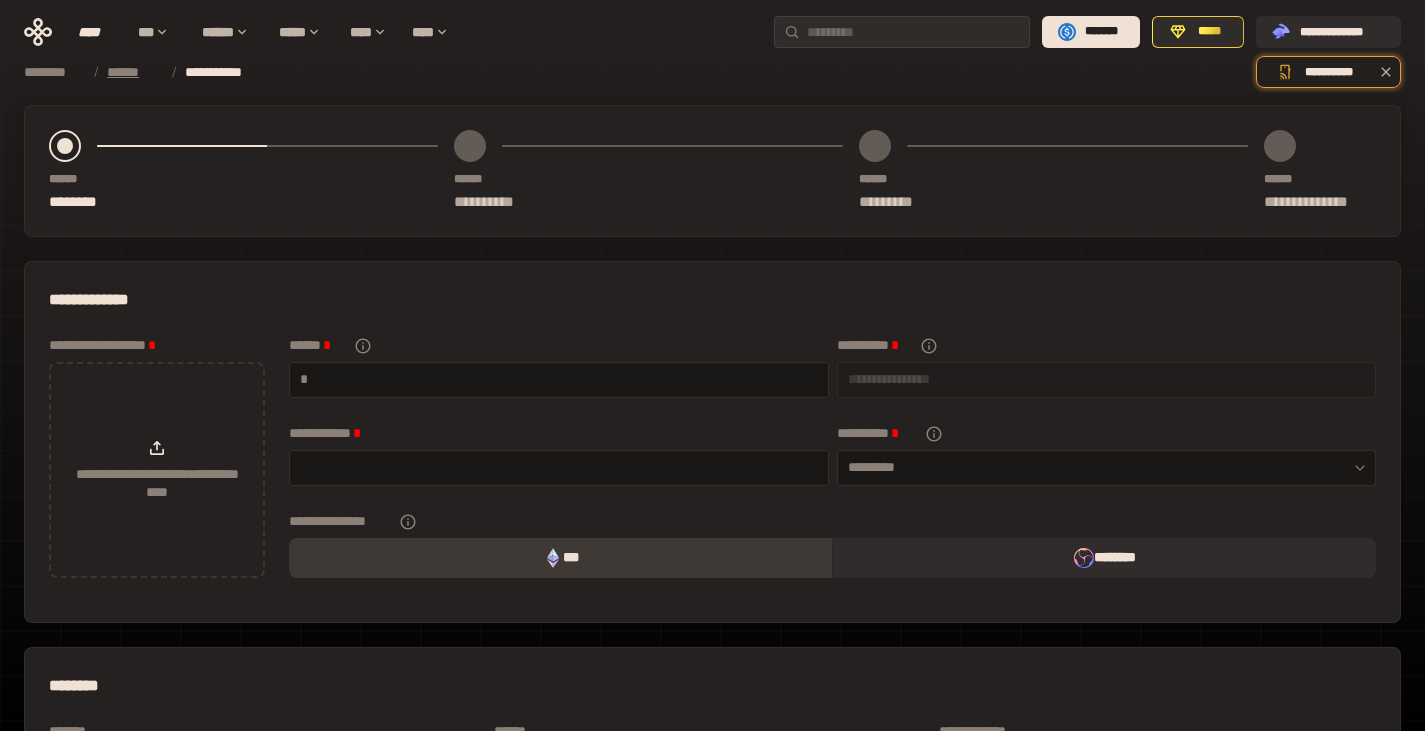click on "******" at bounding box center (134, 72) 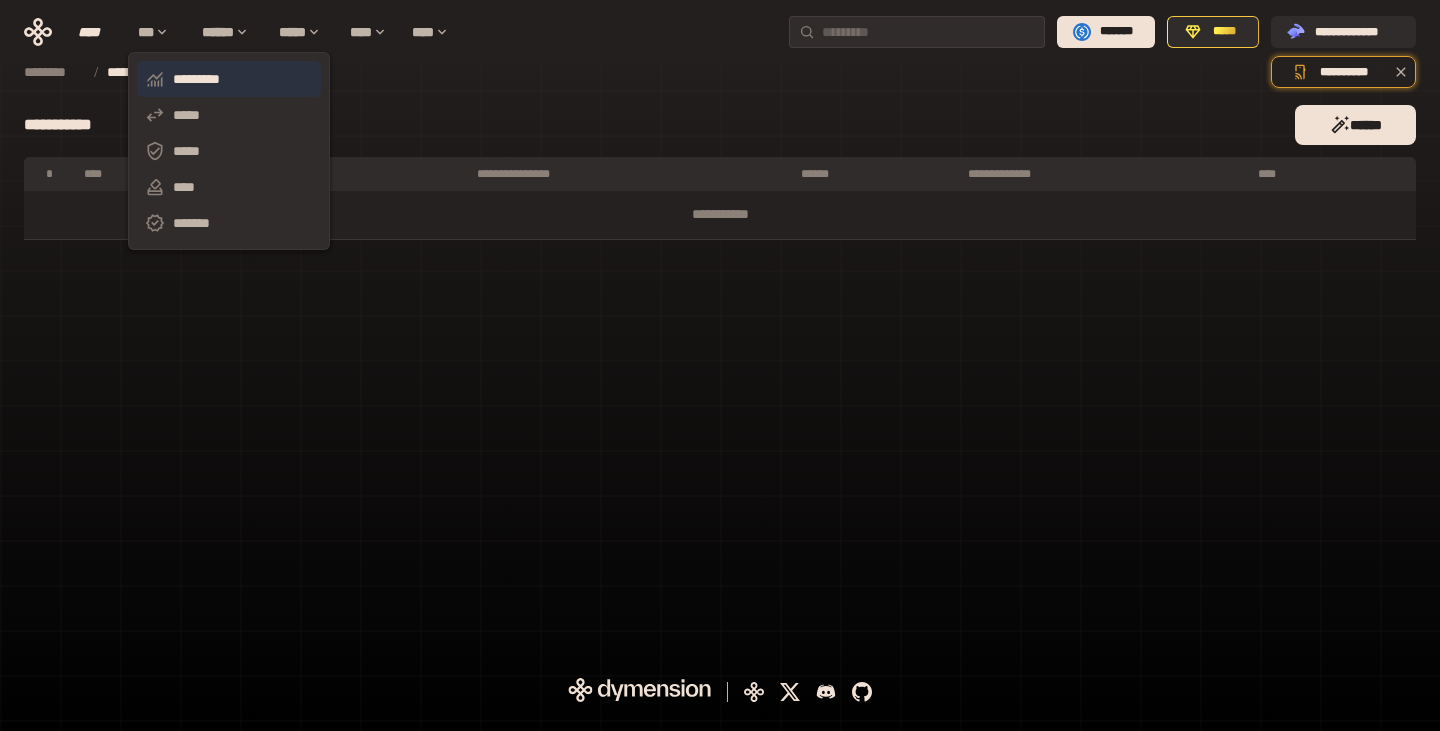 click on "*********" at bounding box center (229, 79) 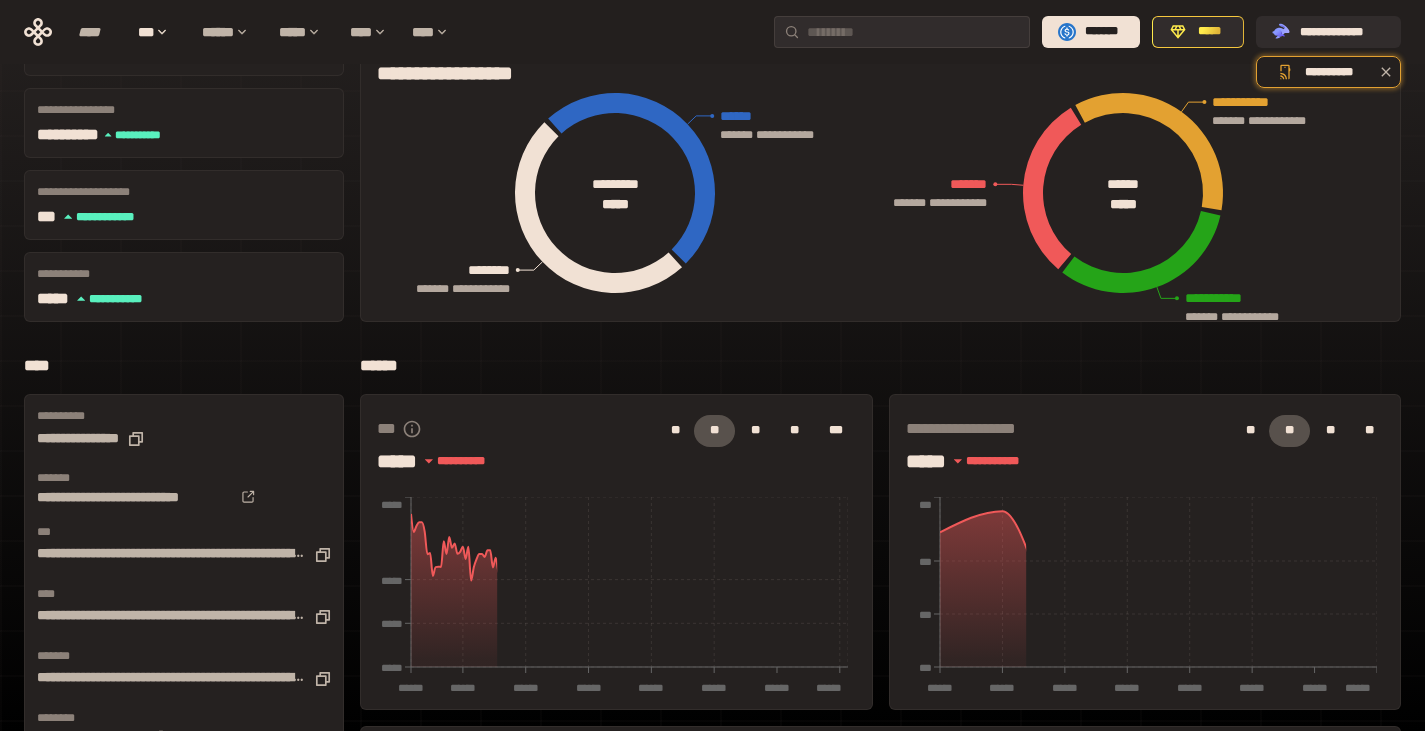 scroll, scrollTop: 300, scrollLeft: 0, axis: vertical 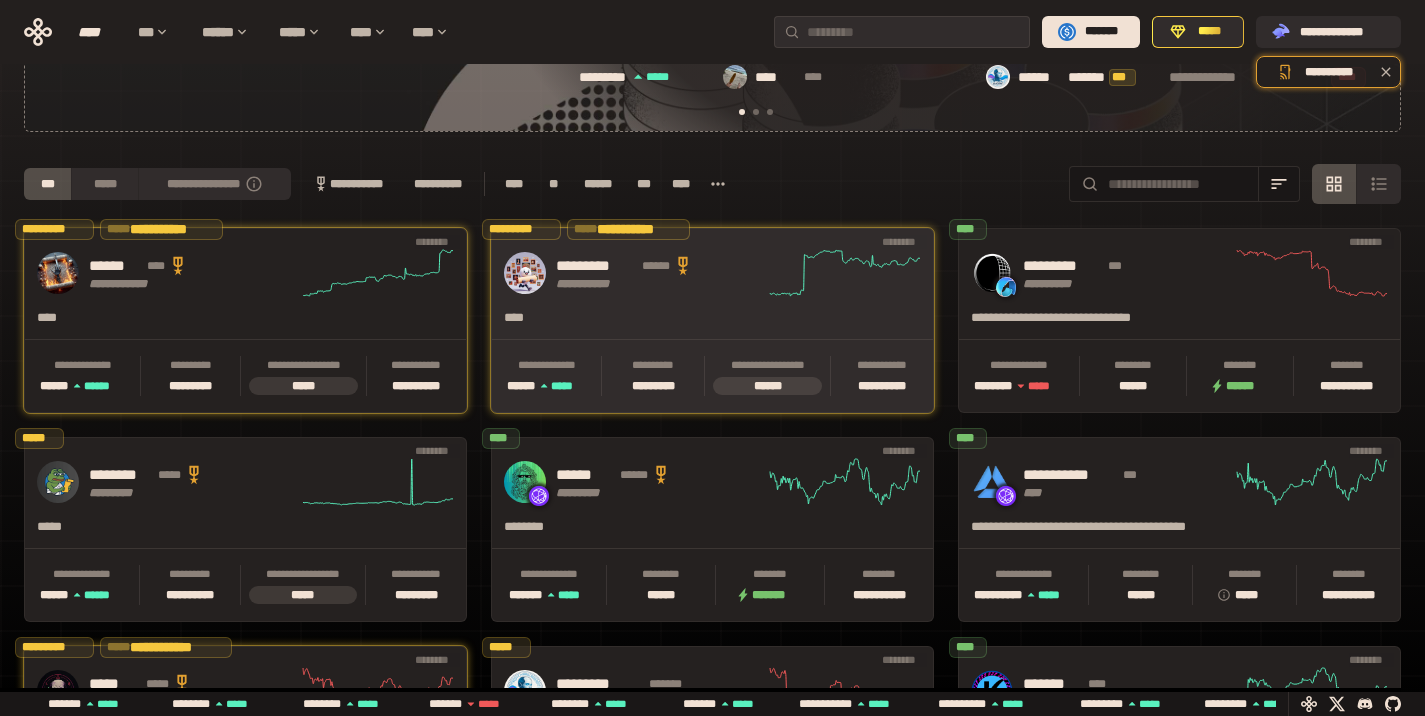 click 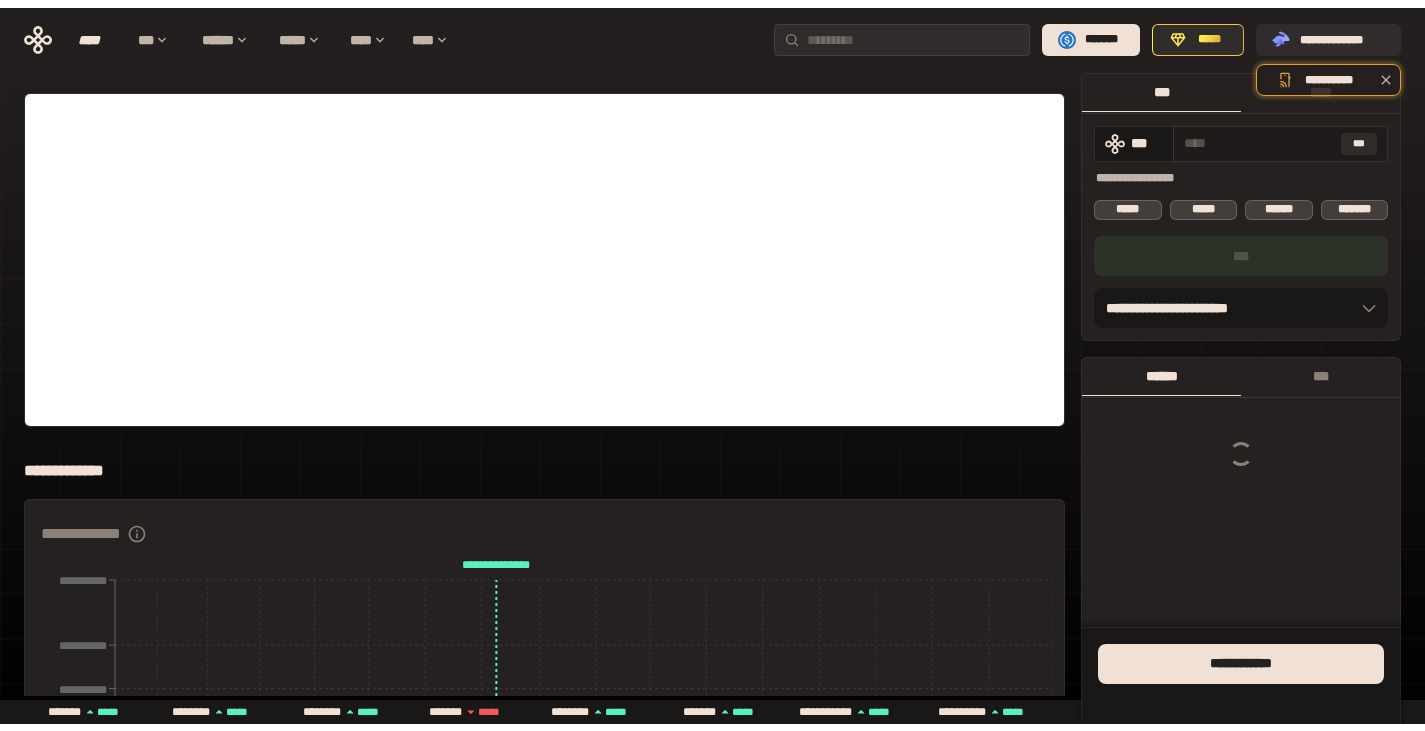 scroll, scrollTop: 0, scrollLeft: 0, axis: both 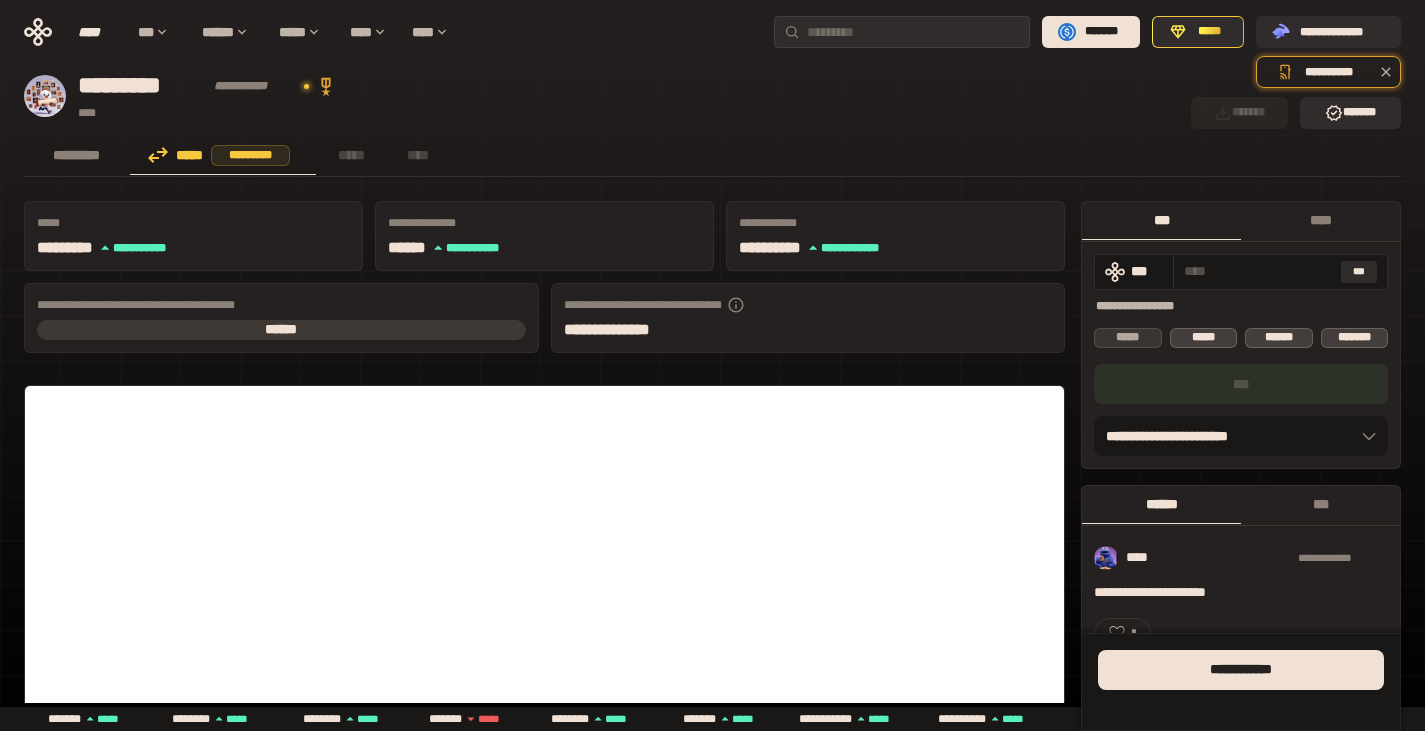 click on "*****" at bounding box center [1128, 338] 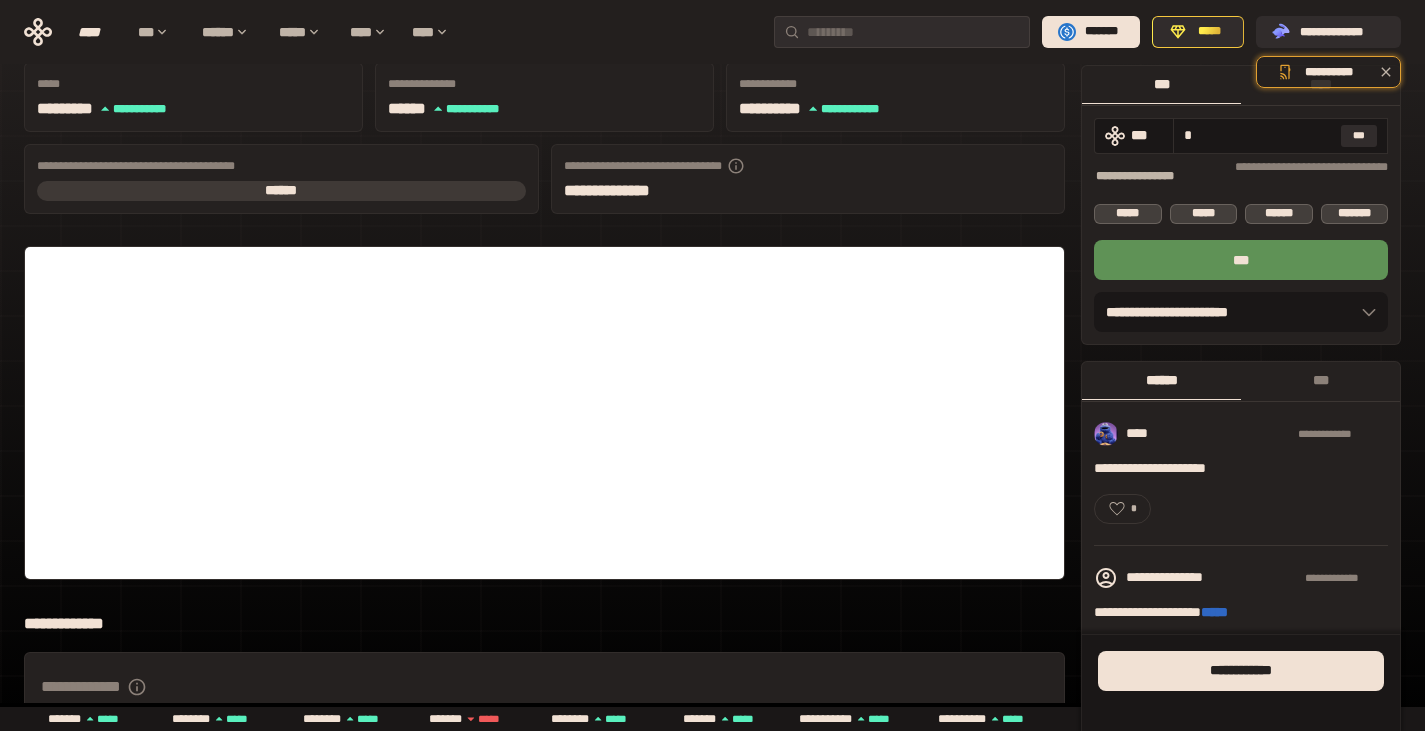 scroll, scrollTop: 100, scrollLeft: 0, axis: vertical 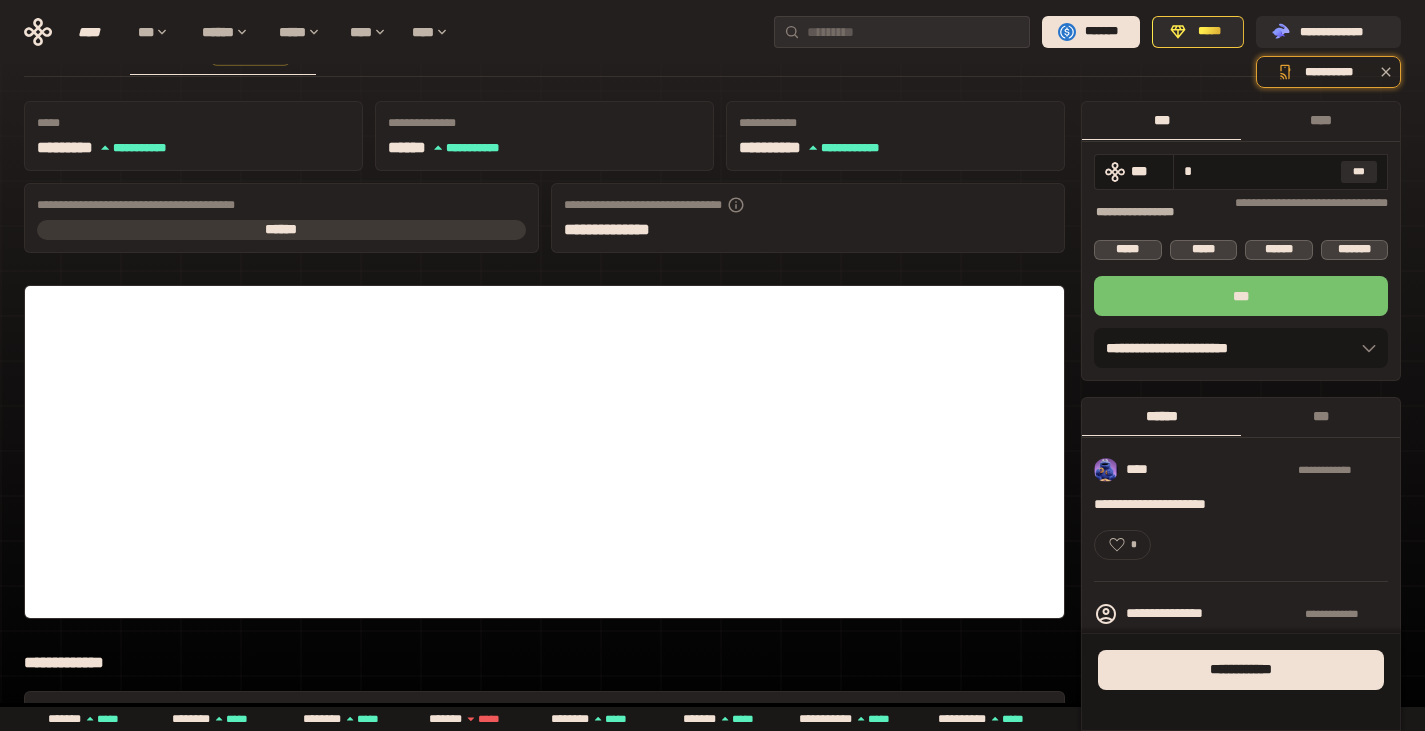click on "***" at bounding box center [1241, 296] 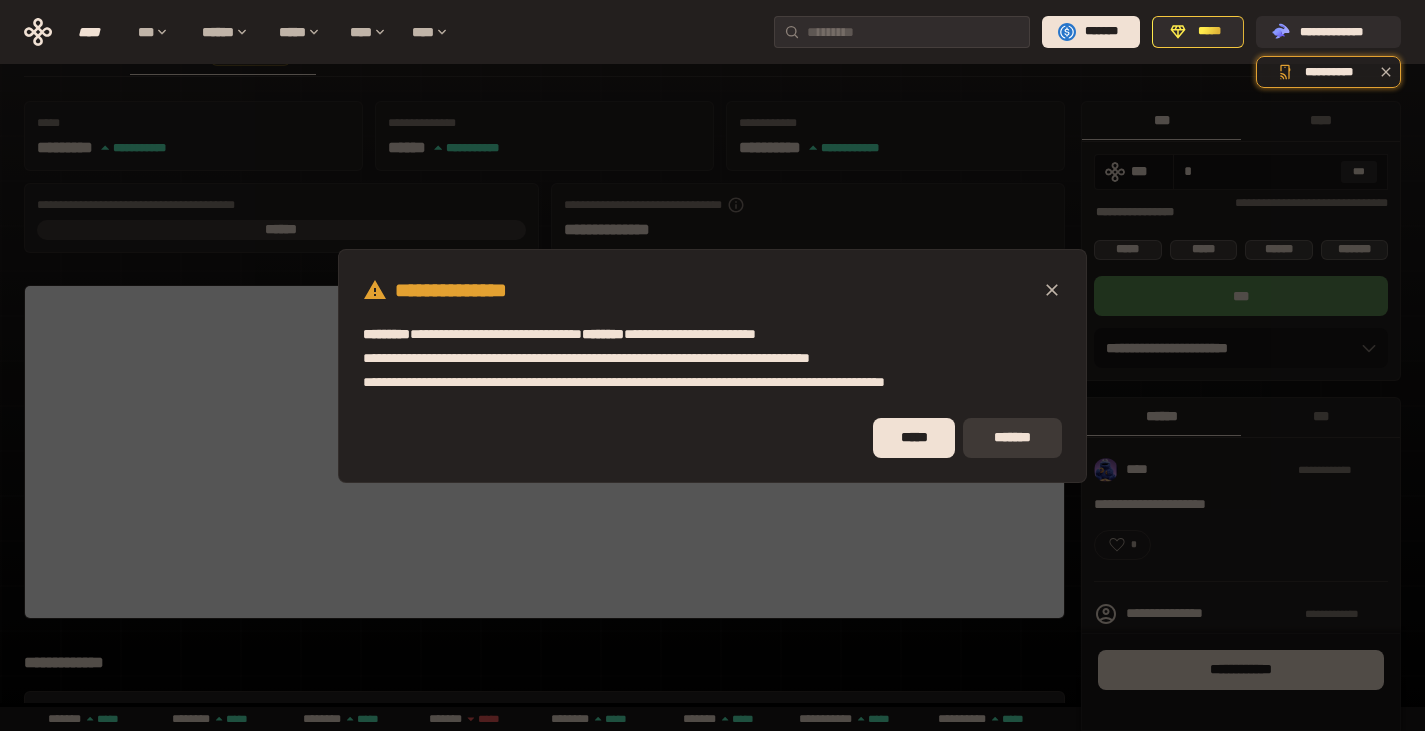 click on "*******" at bounding box center (1012, 438) 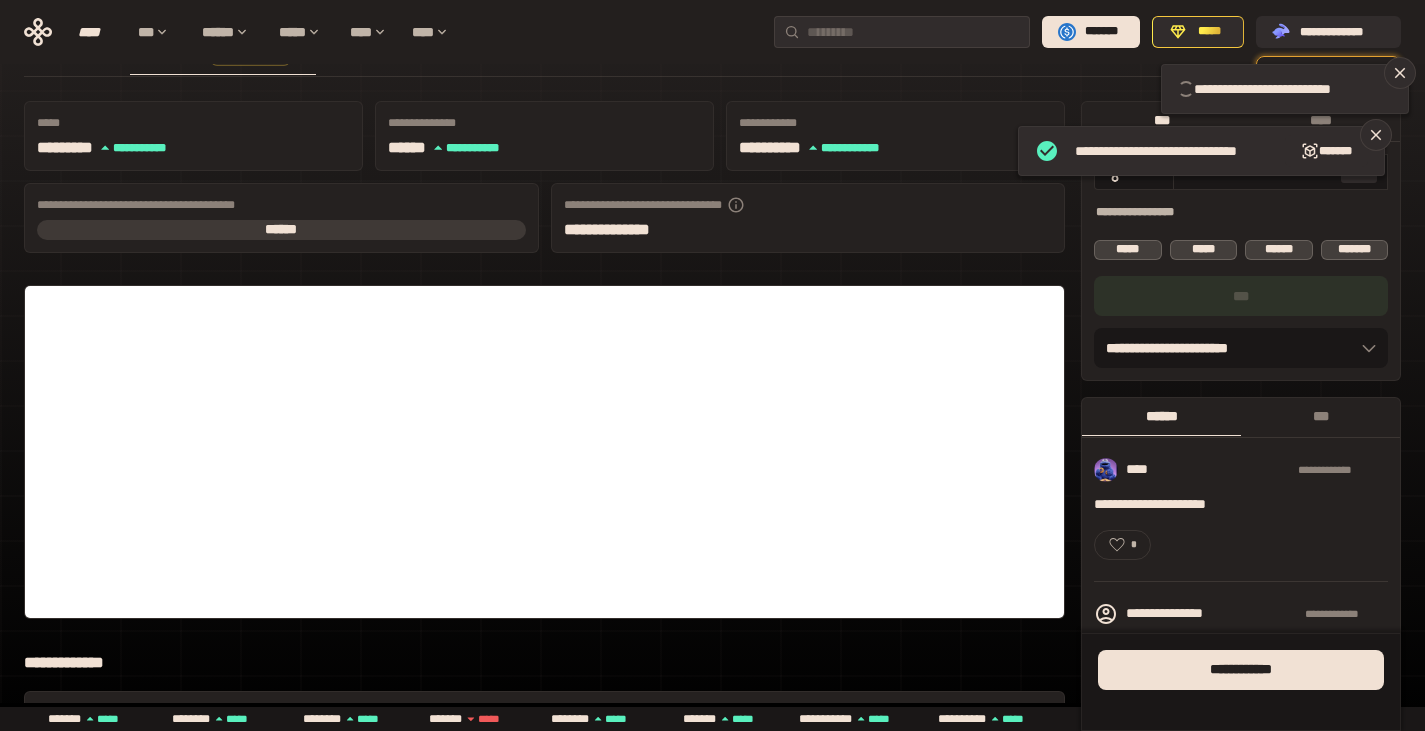 type 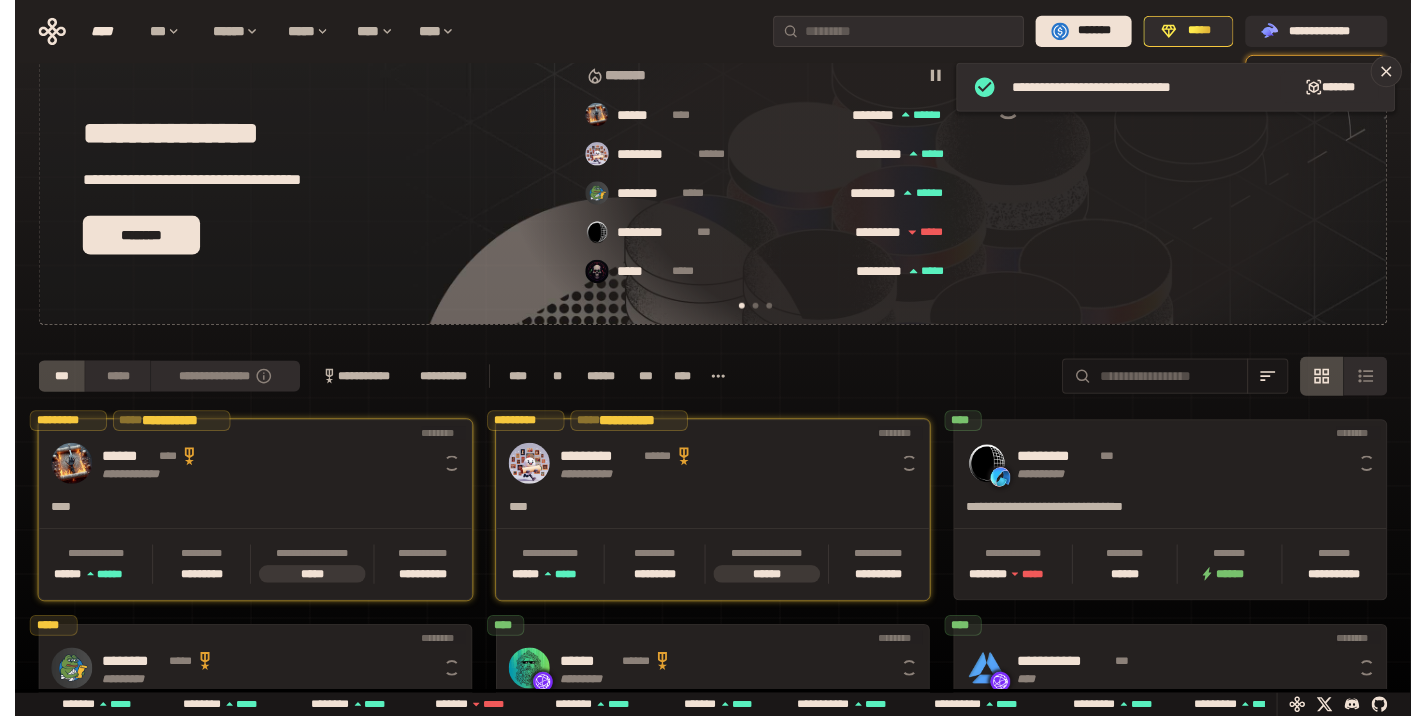 scroll, scrollTop: 100, scrollLeft: 0, axis: vertical 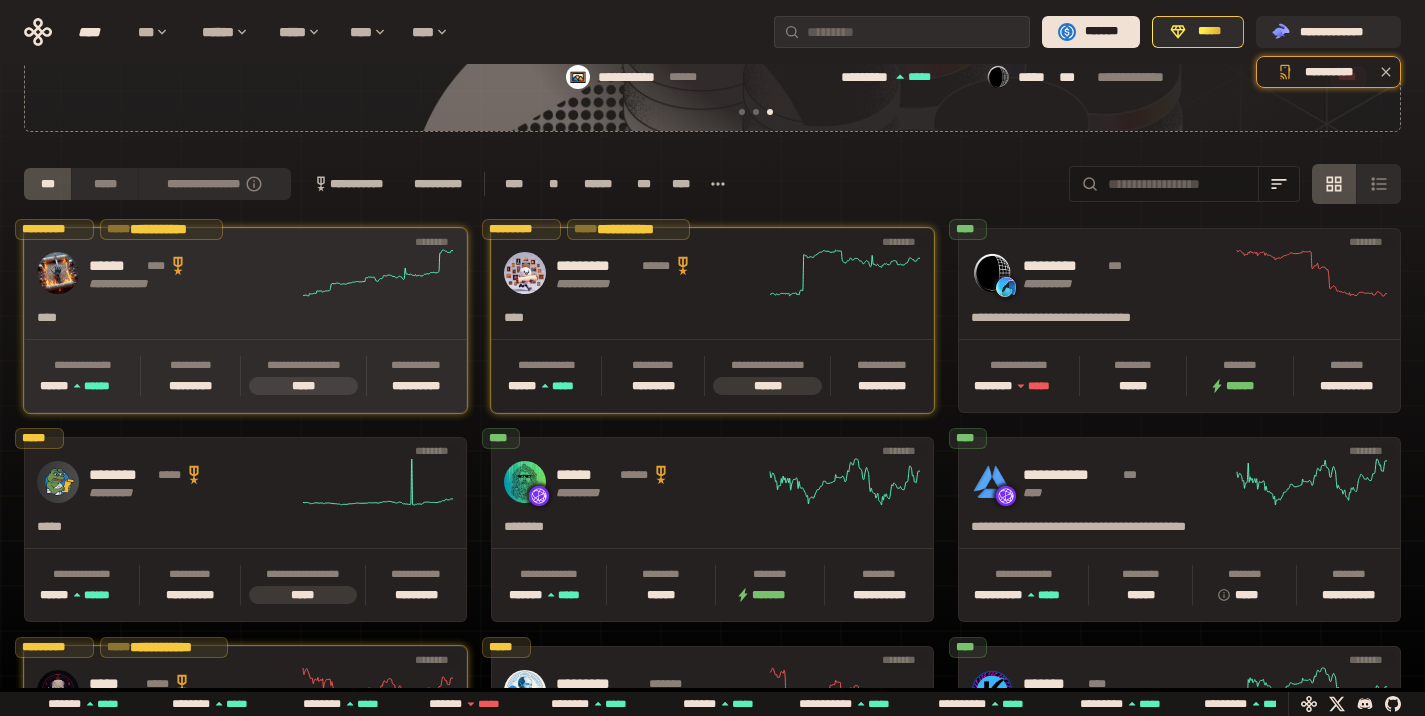 click on "**********" at bounding box center (245, 273) 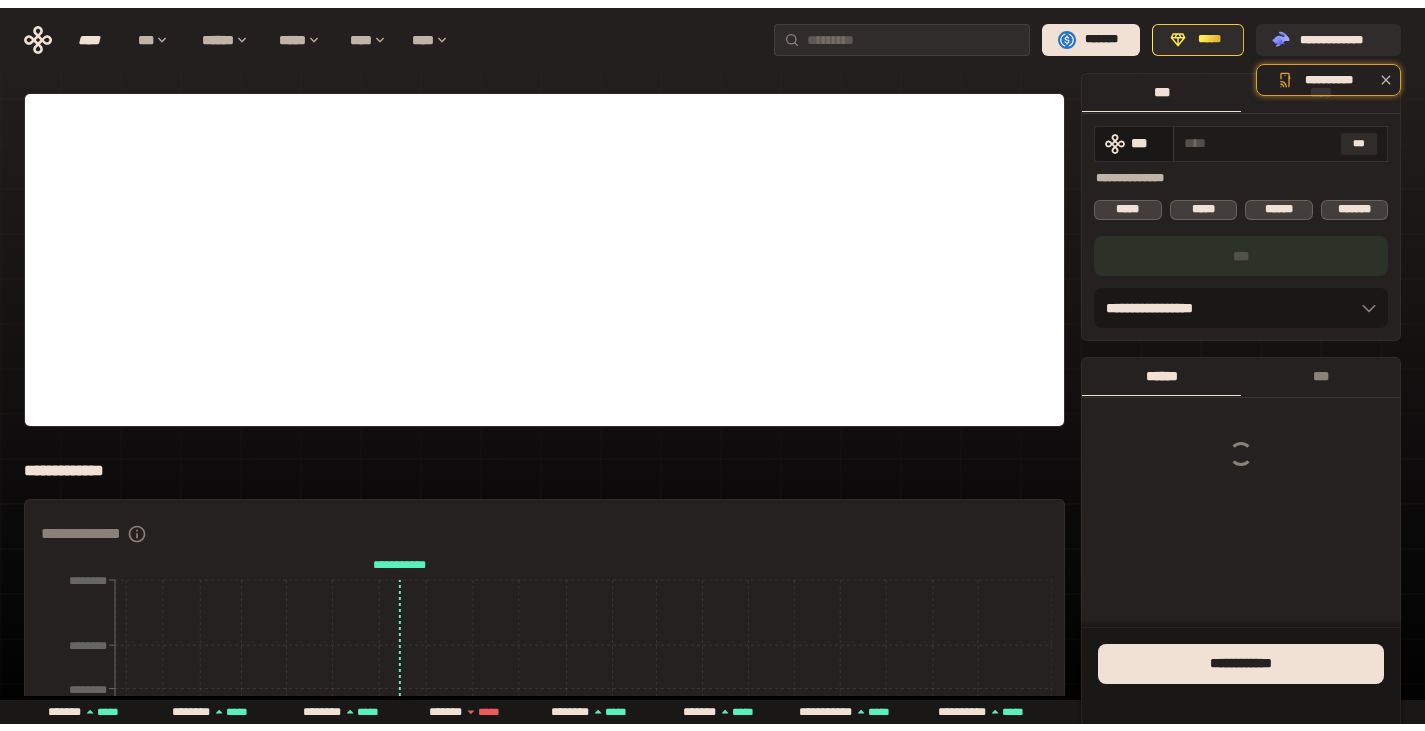 scroll, scrollTop: 0, scrollLeft: 0, axis: both 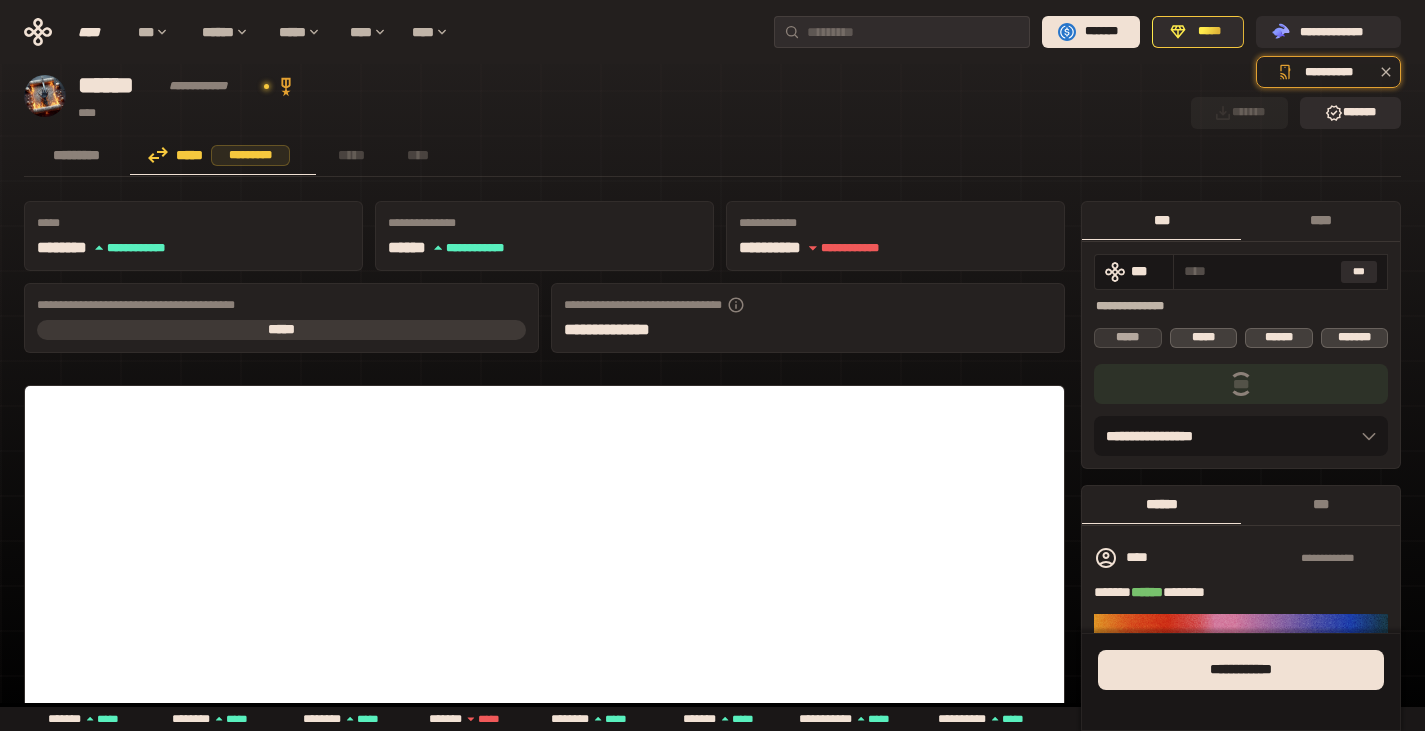 click on "*****" at bounding box center [1128, 338] 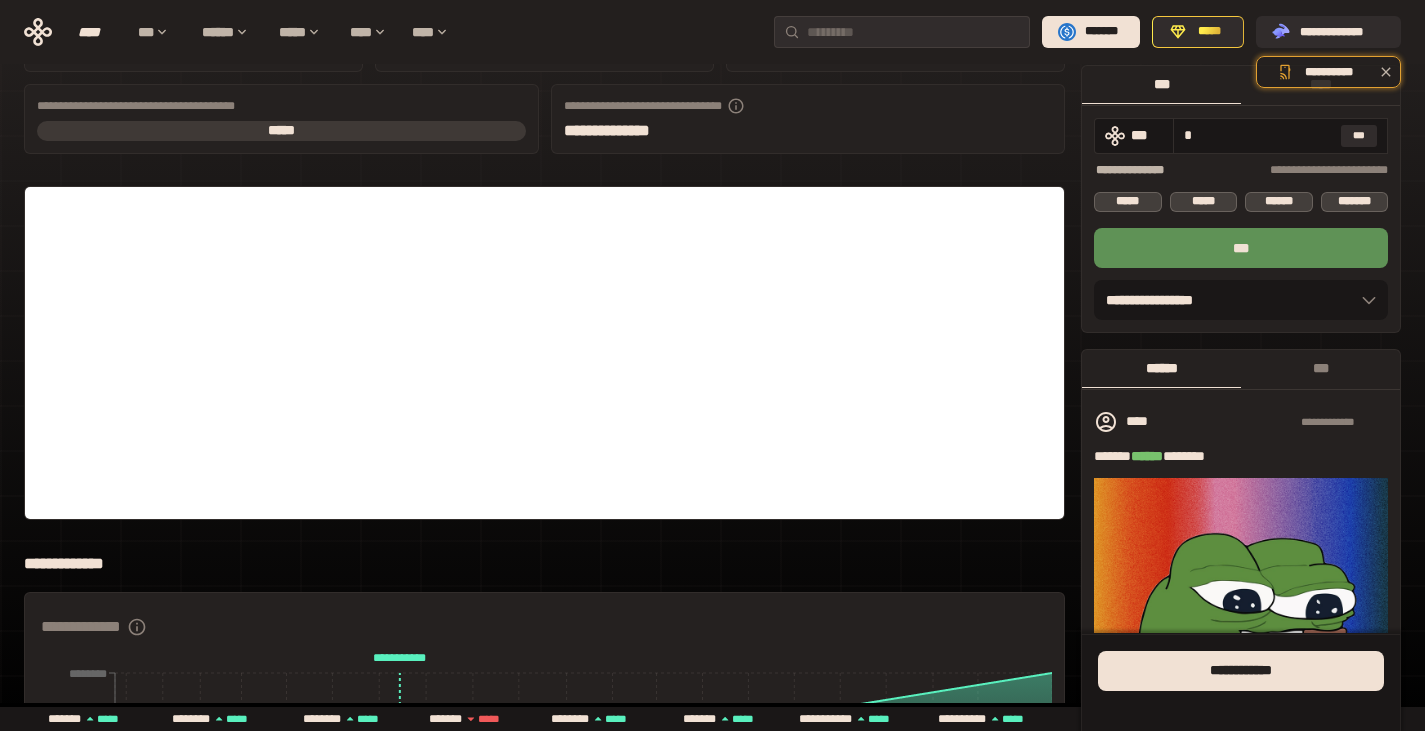 scroll, scrollTop: 200, scrollLeft: 0, axis: vertical 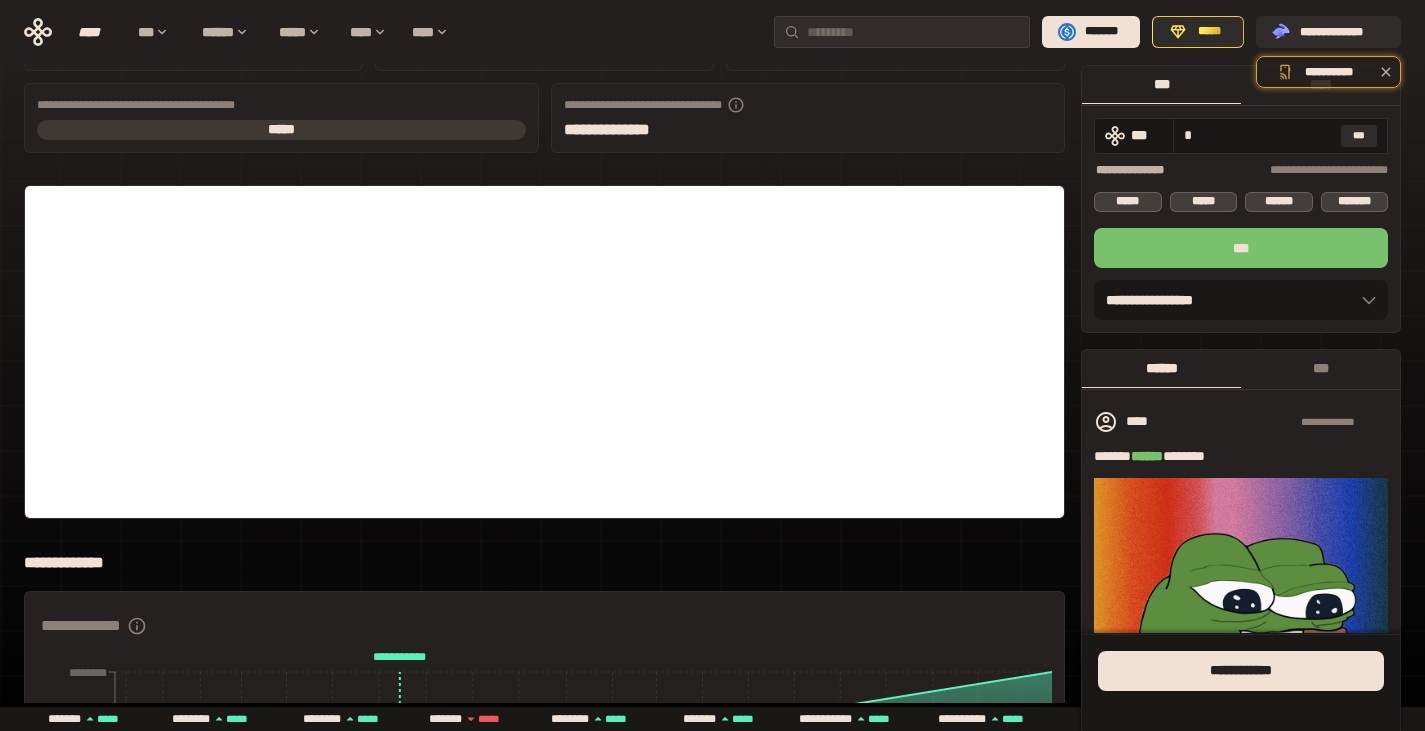 click on "***" at bounding box center [1241, 248] 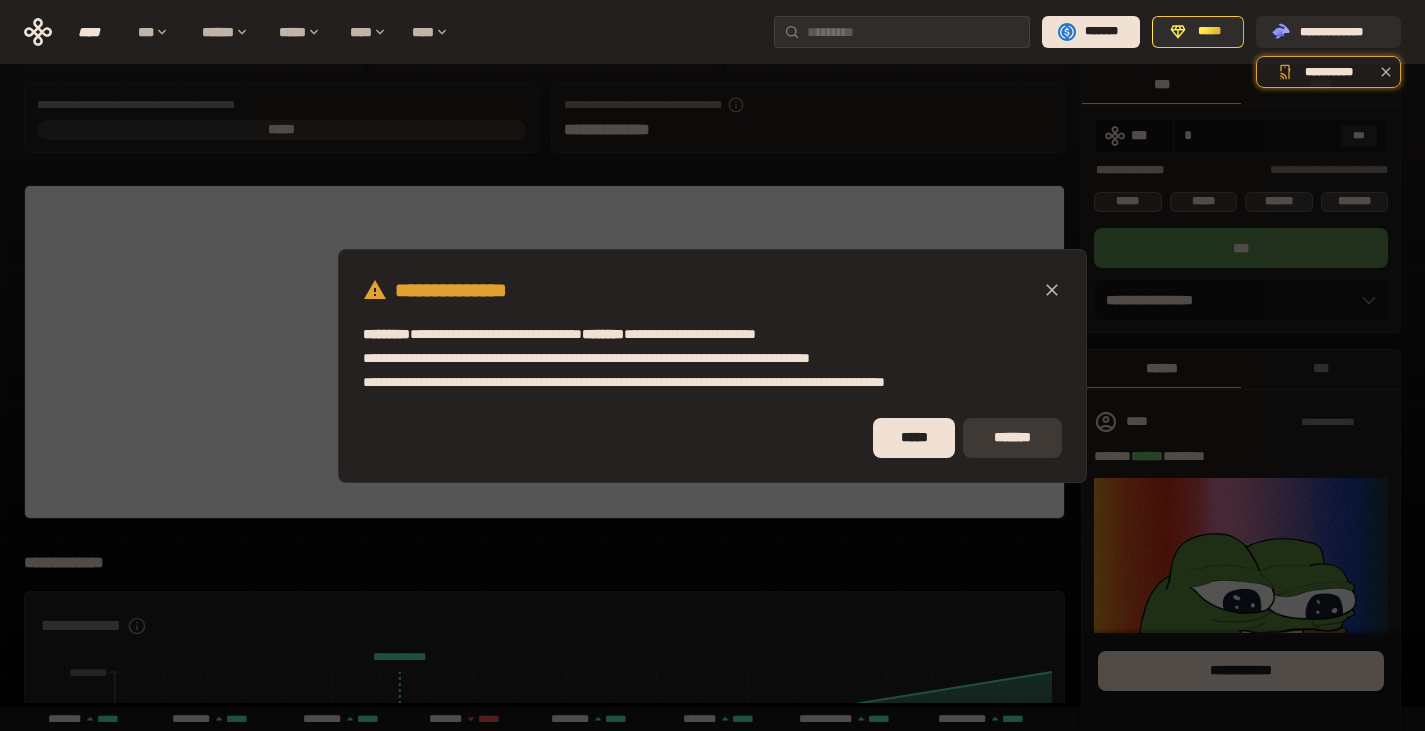 click on "*******" at bounding box center [1012, 438] 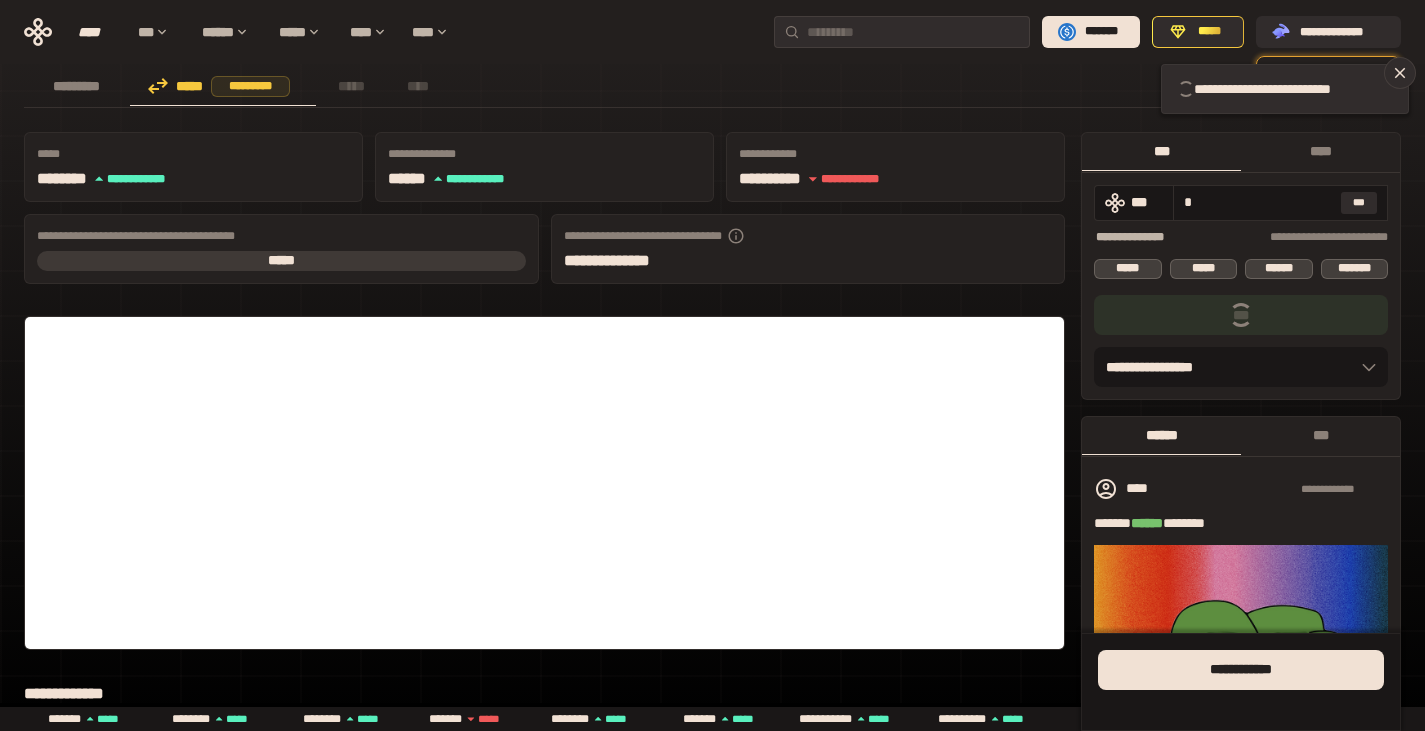 scroll, scrollTop: 0, scrollLeft: 0, axis: both 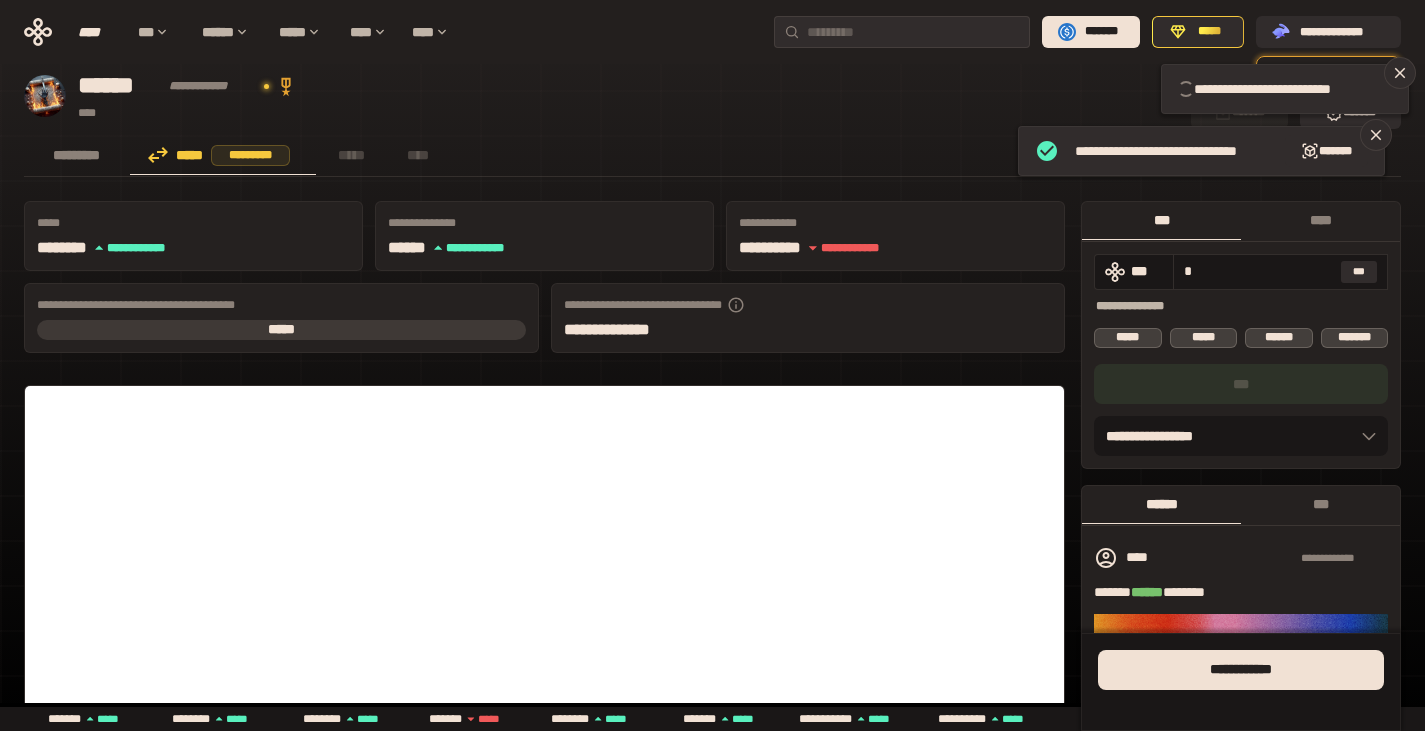 type 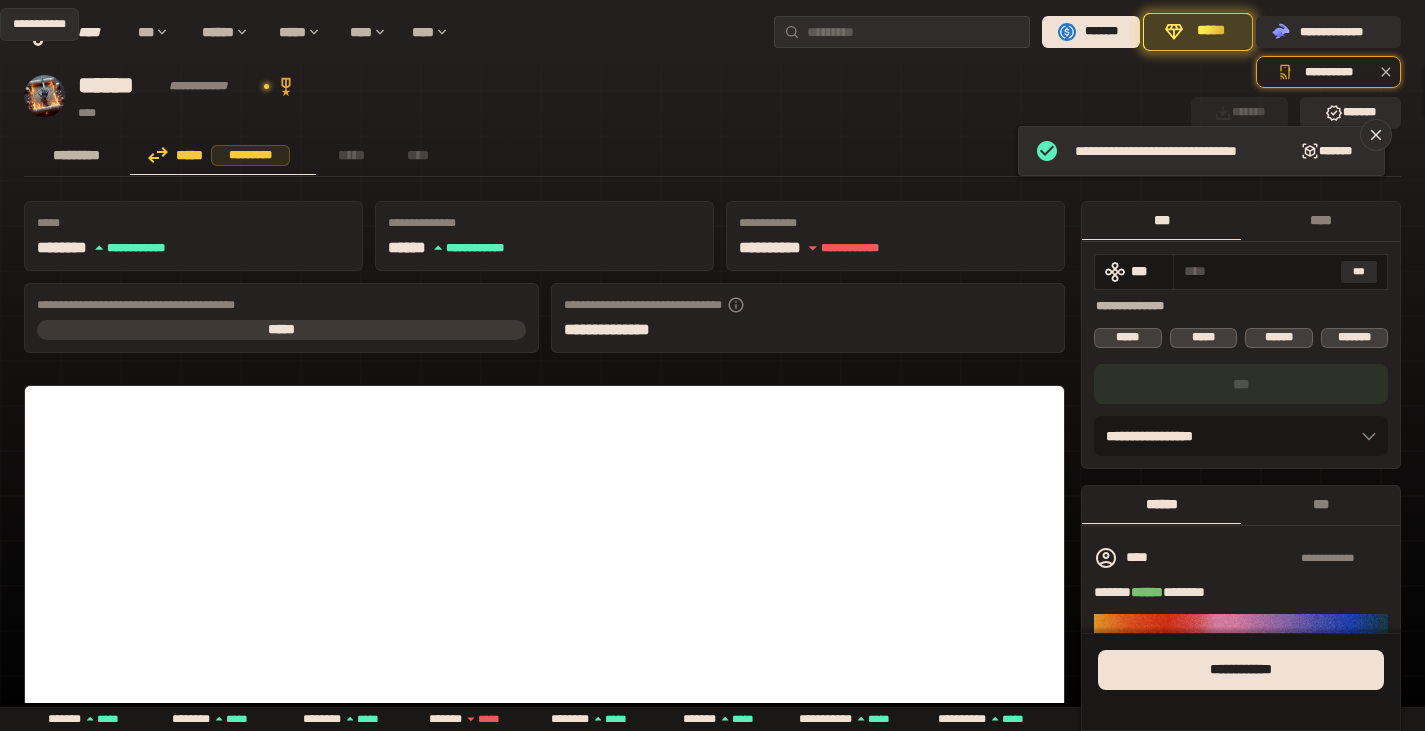 click on "*********" at bounding box center (77, 155) 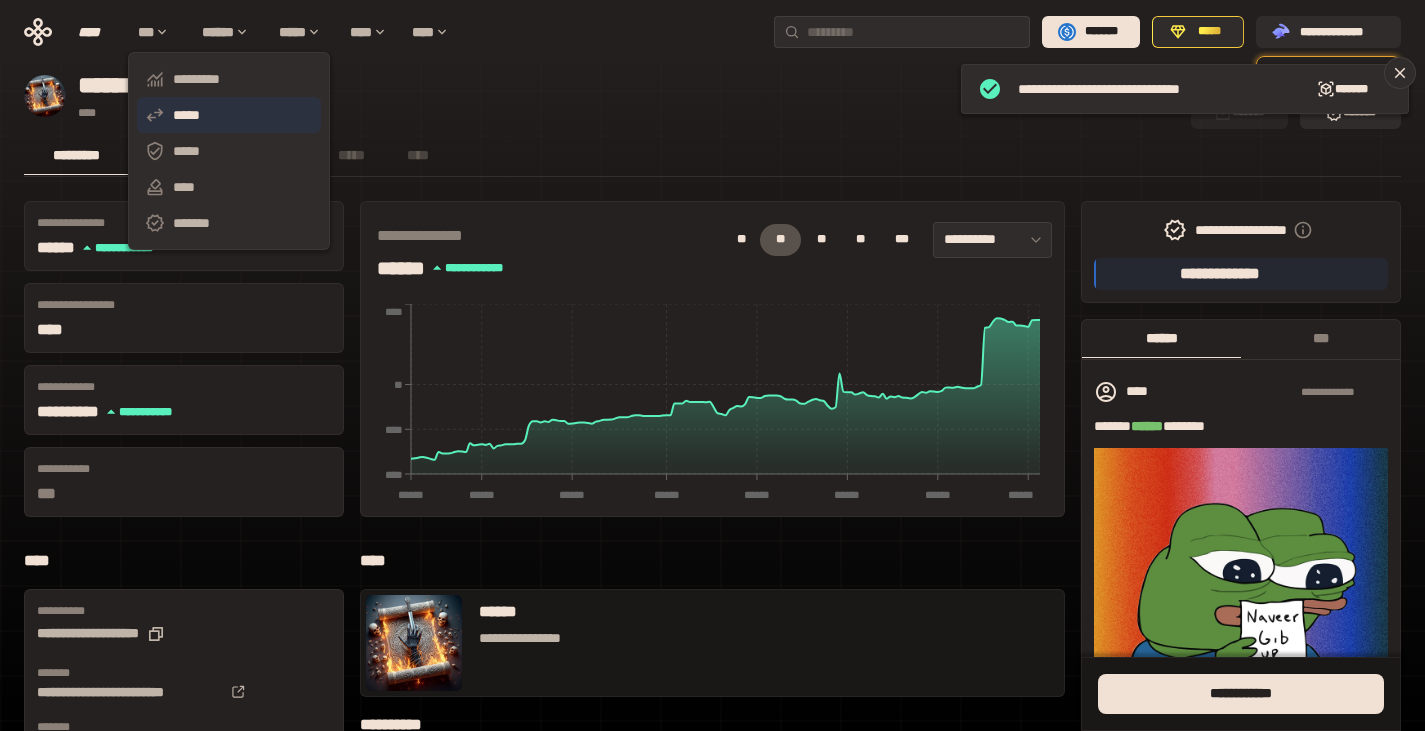 click on "*****" at bounding box center (229, 115) 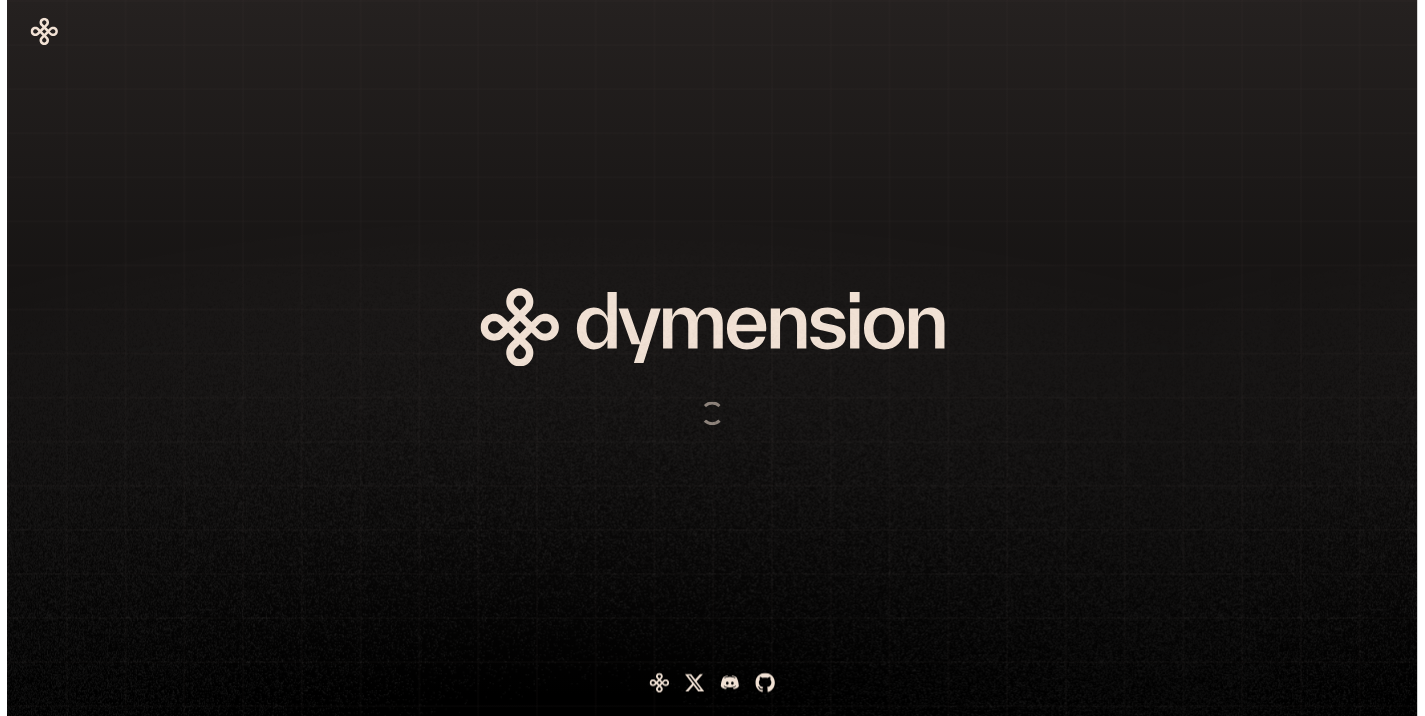 scroll, scrollTop: 0, scrollLeft: 0, axis: both 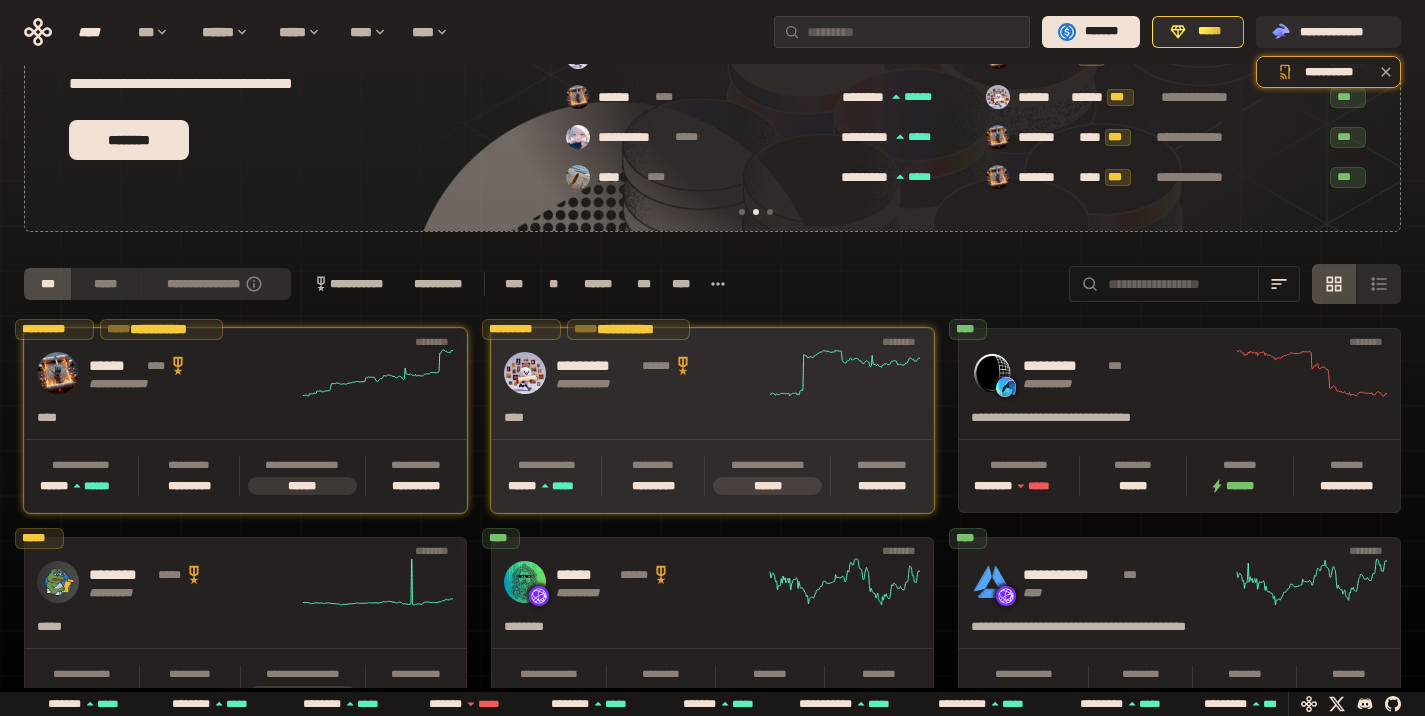click on "********* ******" at bounding box center [660, 366] 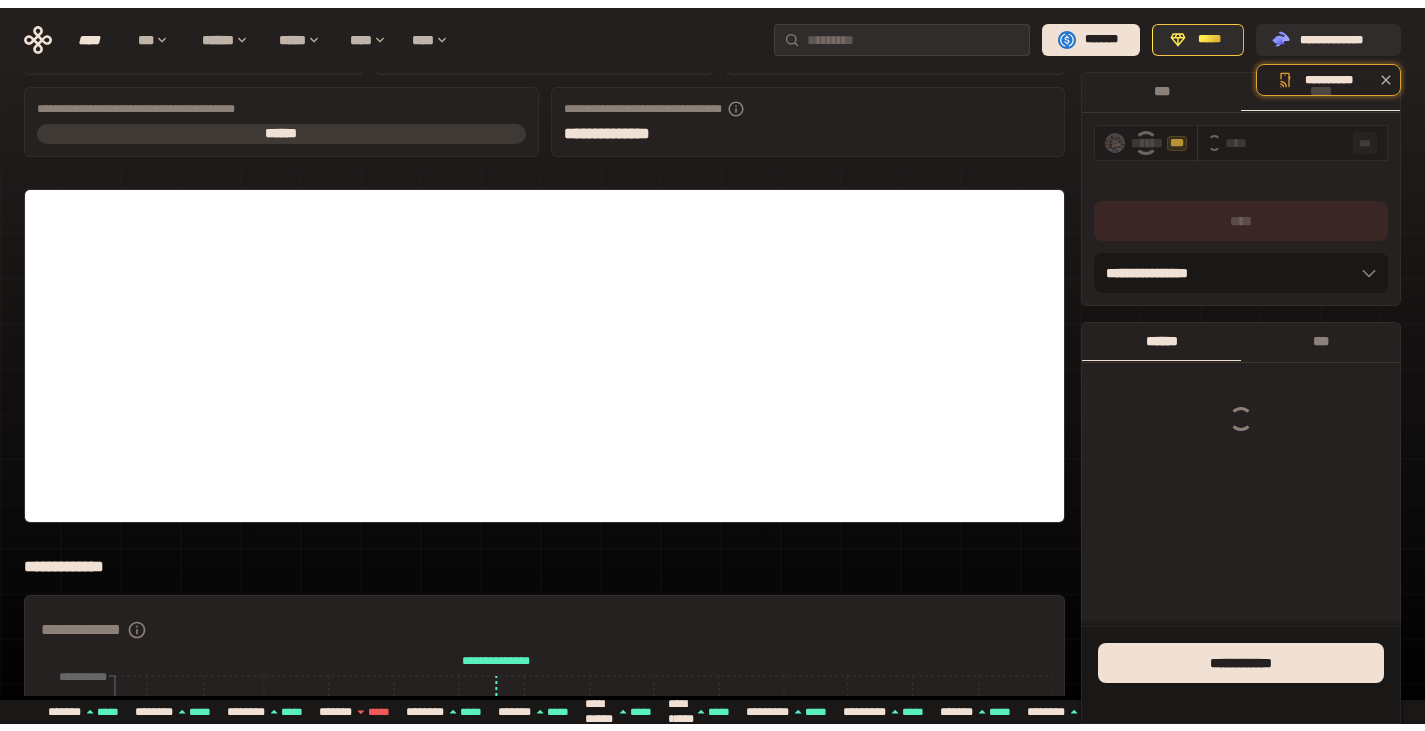 scroll, scrollTop: 0, scrollLeft: 0, axis: both 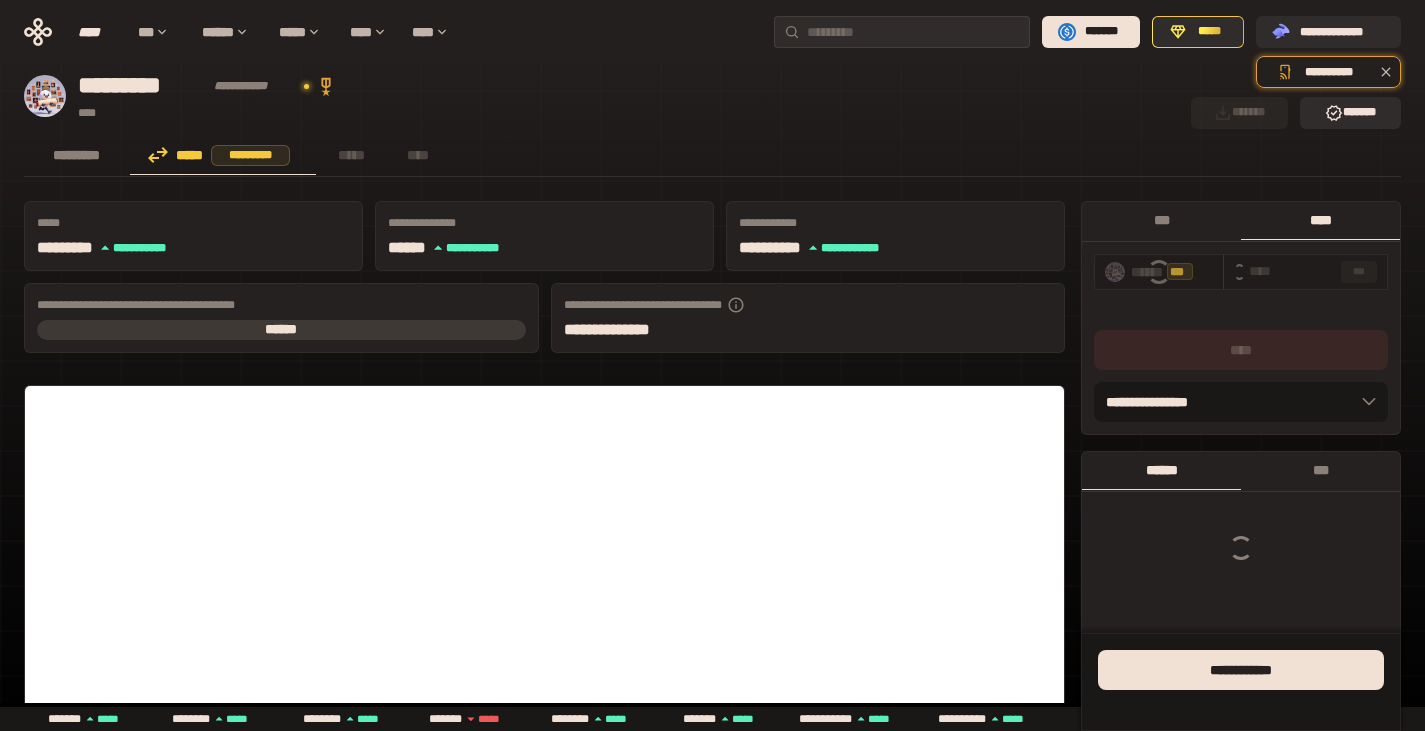 click on "****" at bounding box center (1320, 220) 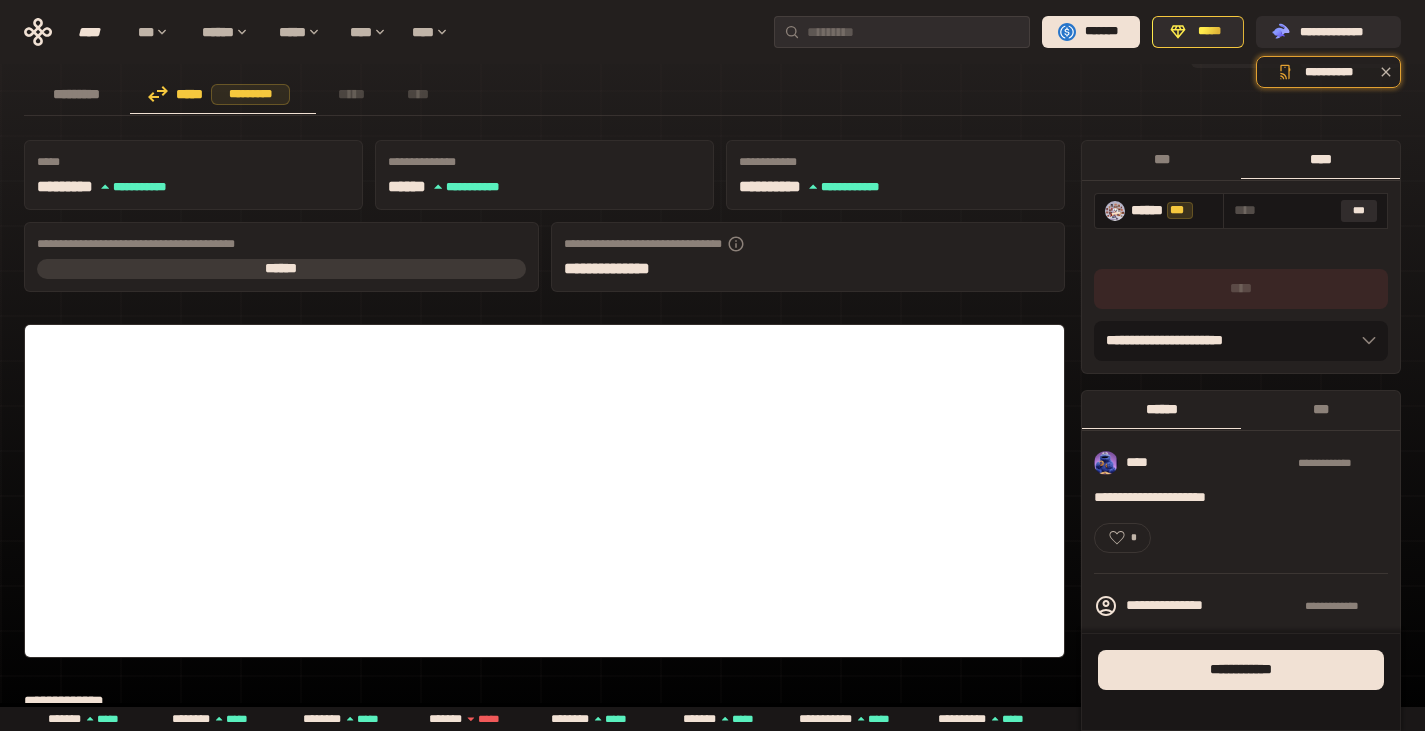scroll, scrollTop: 100, scrollLeft: 0, axis: vertical 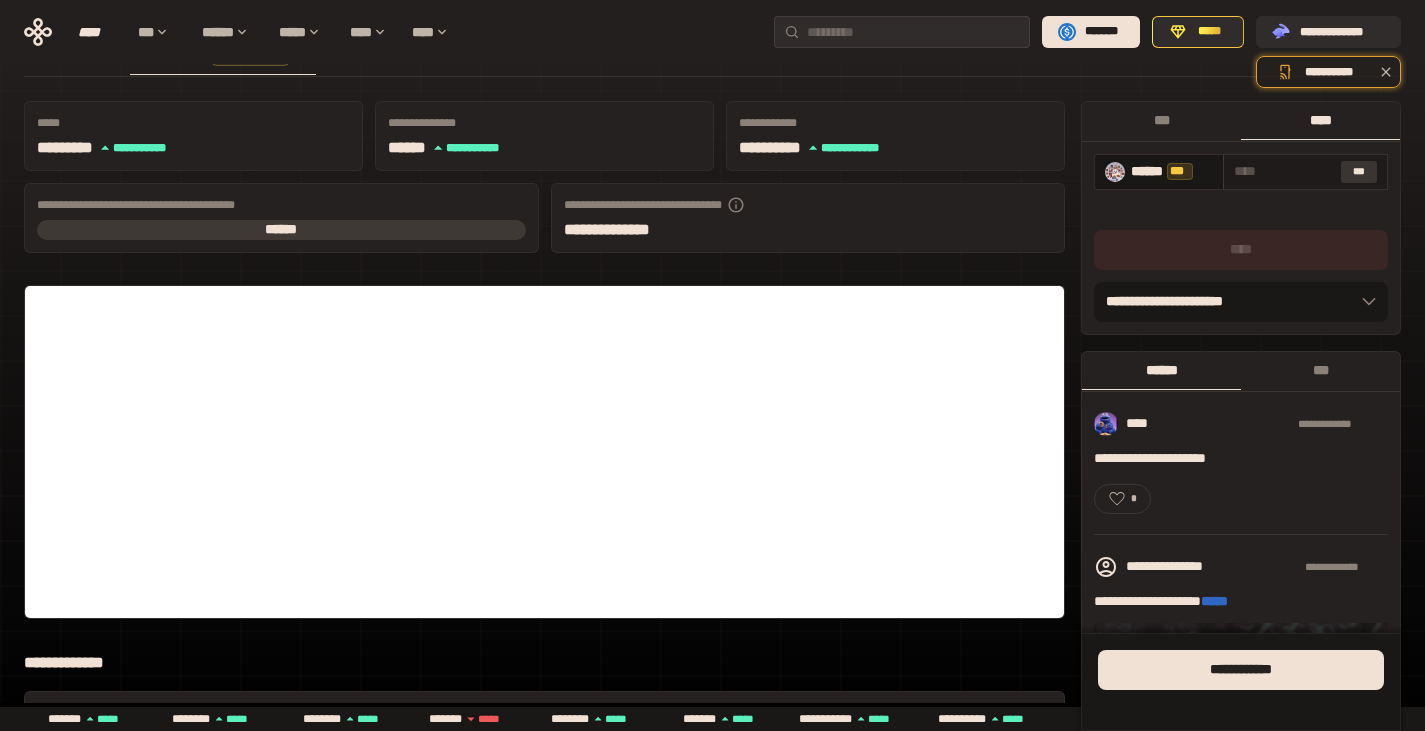 click on "***" at bounding box center (1359, 172) 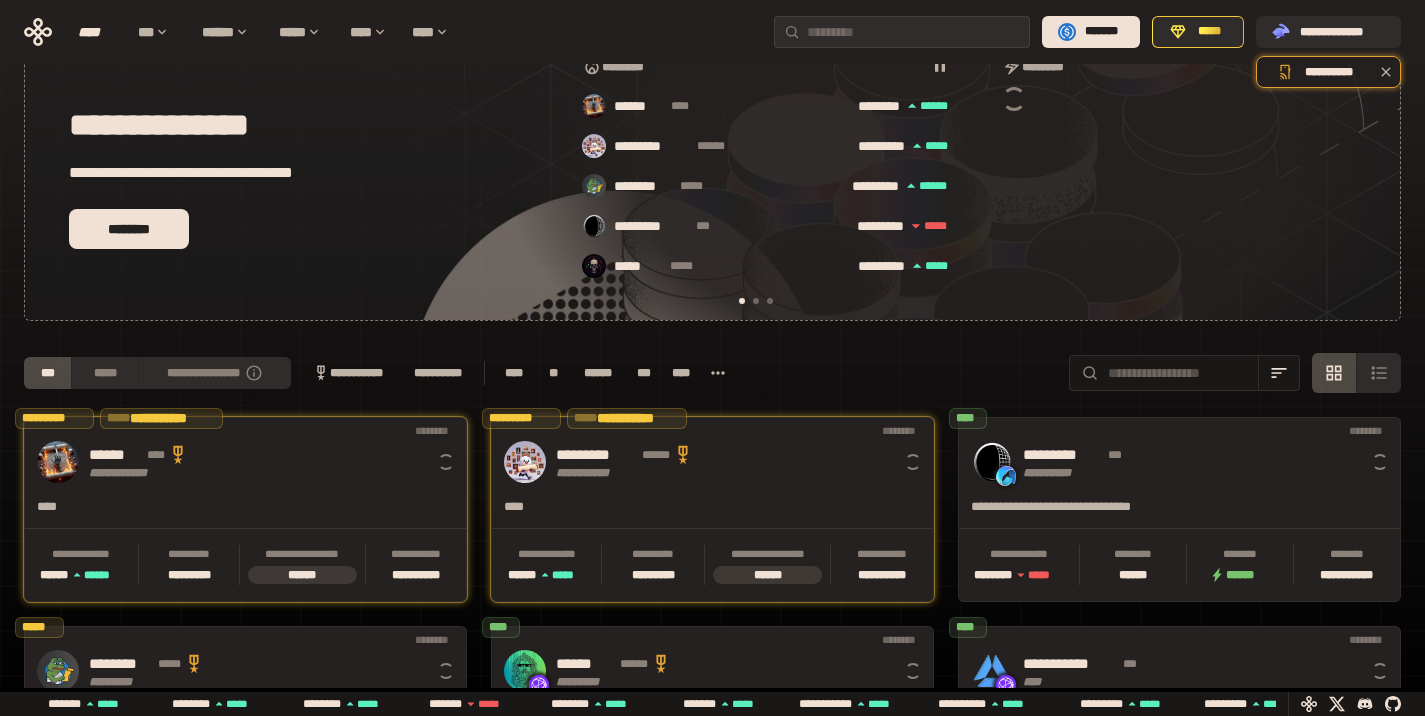 scroll, scrollTop: 145, scrollLeft: 0, axis: vertical 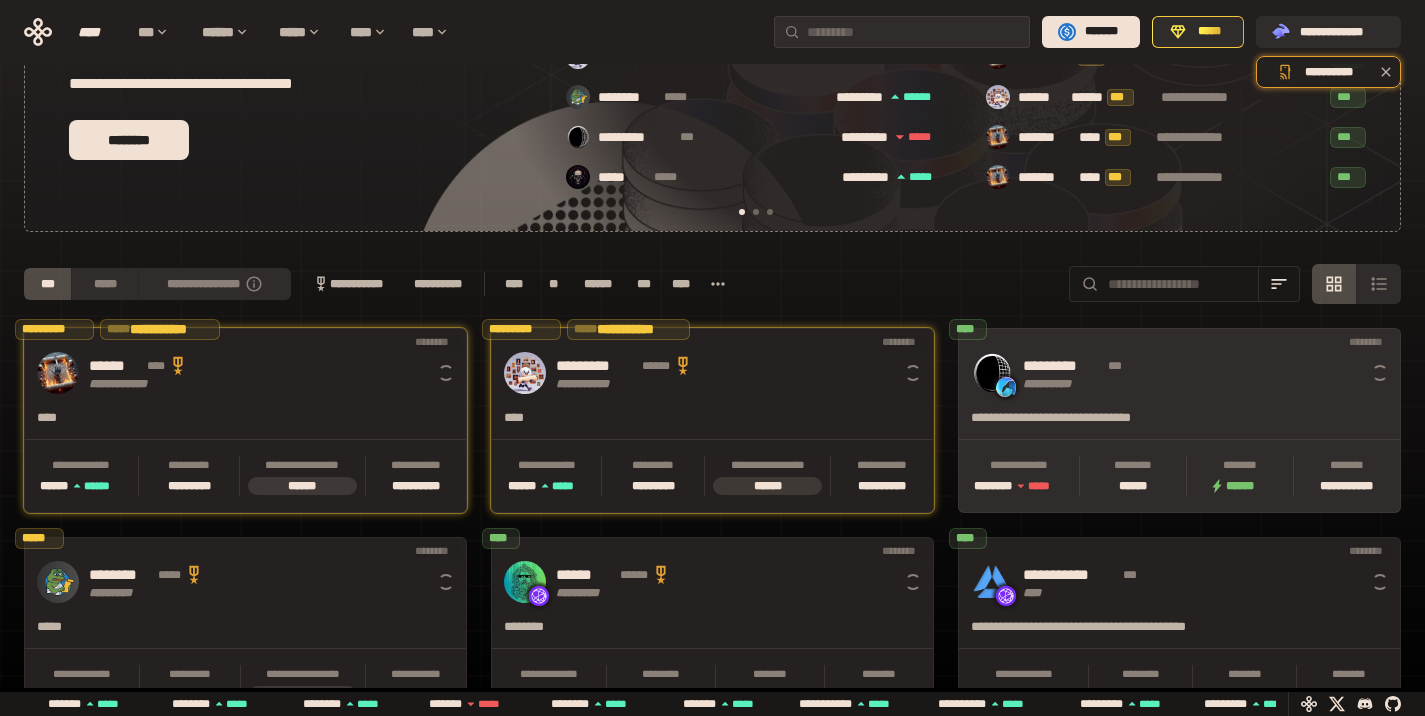 click on "**********" at bounding box center (1179, 373) 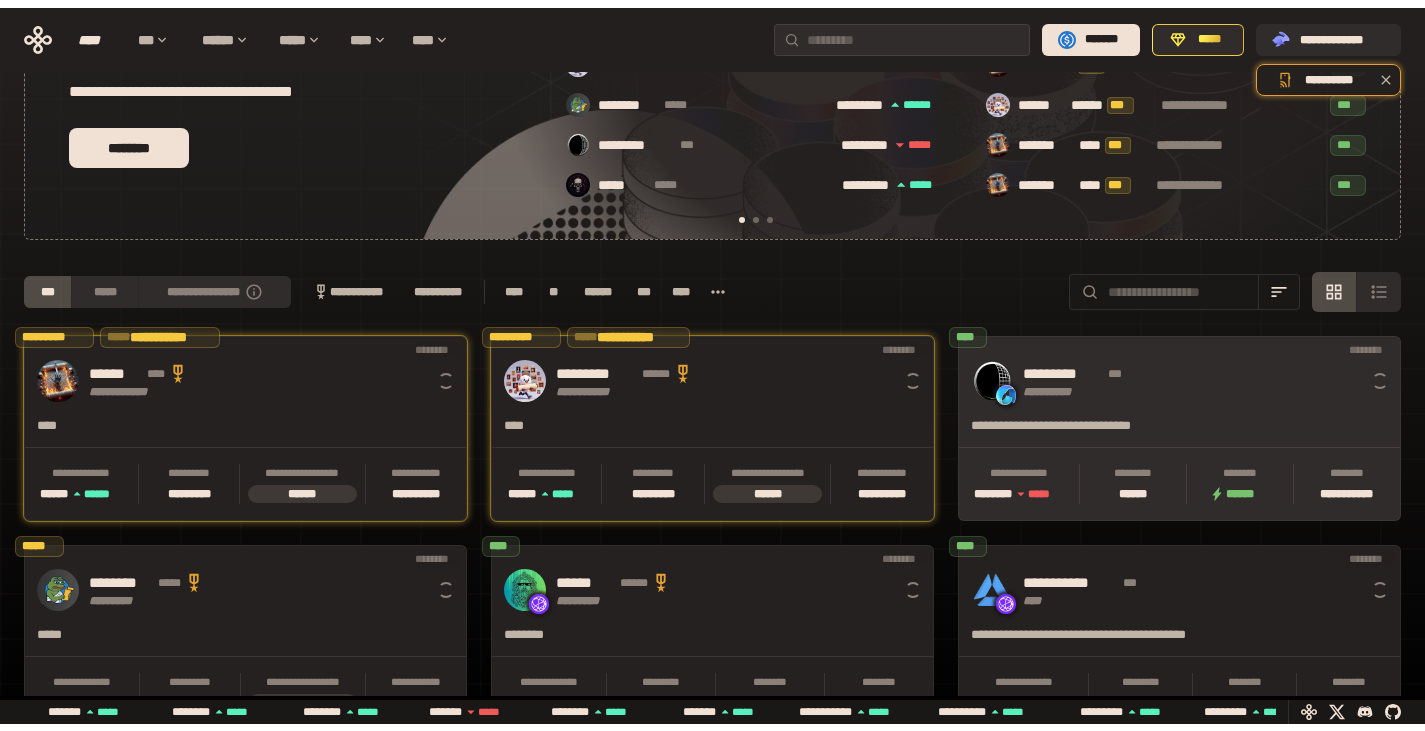 scroll, scrollTop: 0, scrollLeft: 0, axis: both 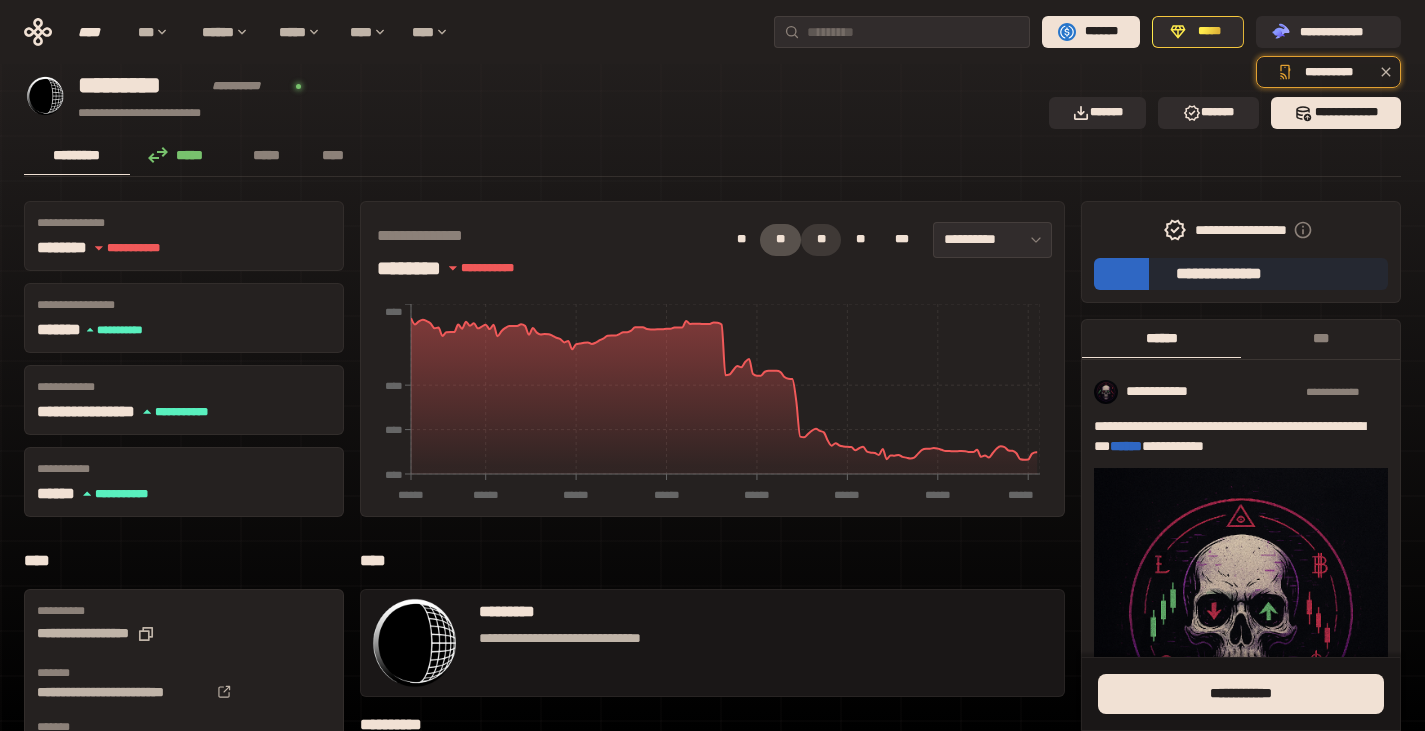 click on "**" at bounding box center (821, 240) 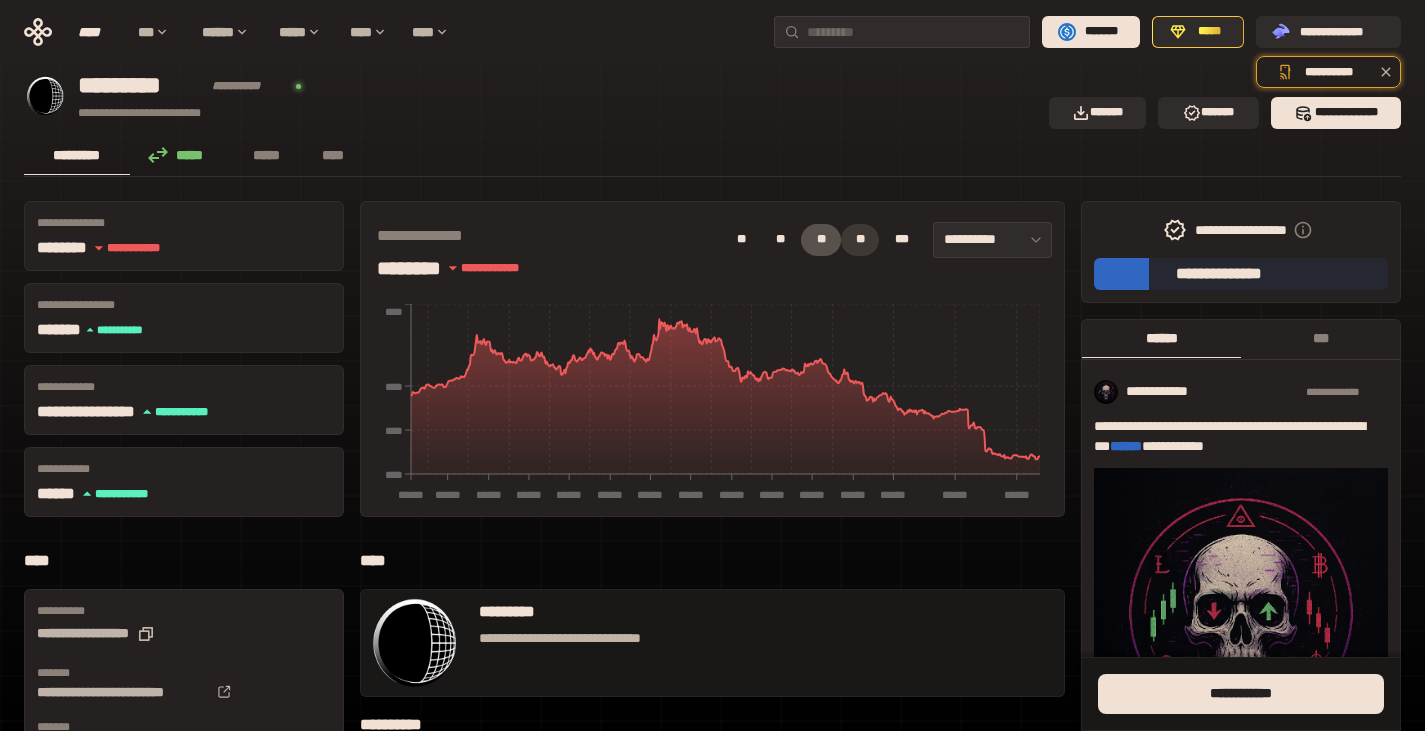 click on "**" at bounding box center (860, 240) 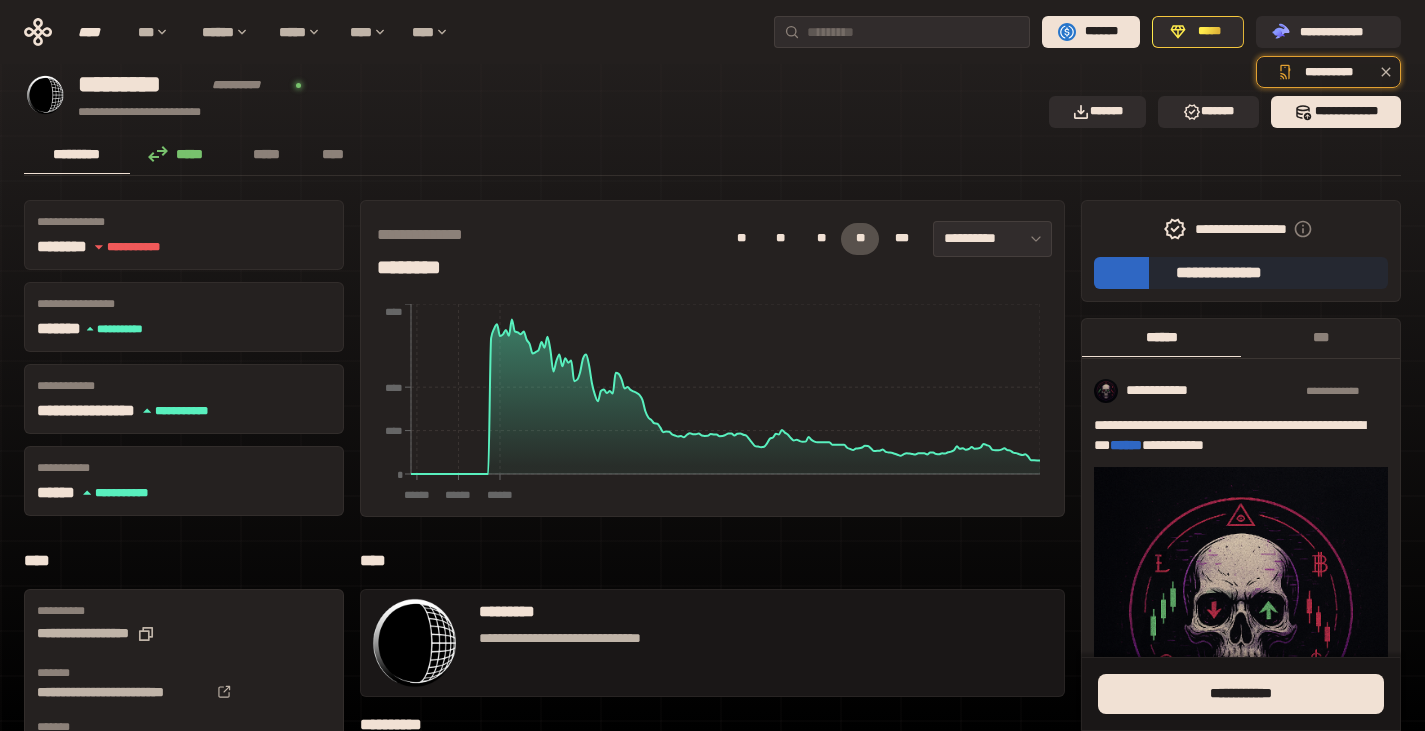 scroll, scrollTop: 0, scrollLeft: 0, axis: both 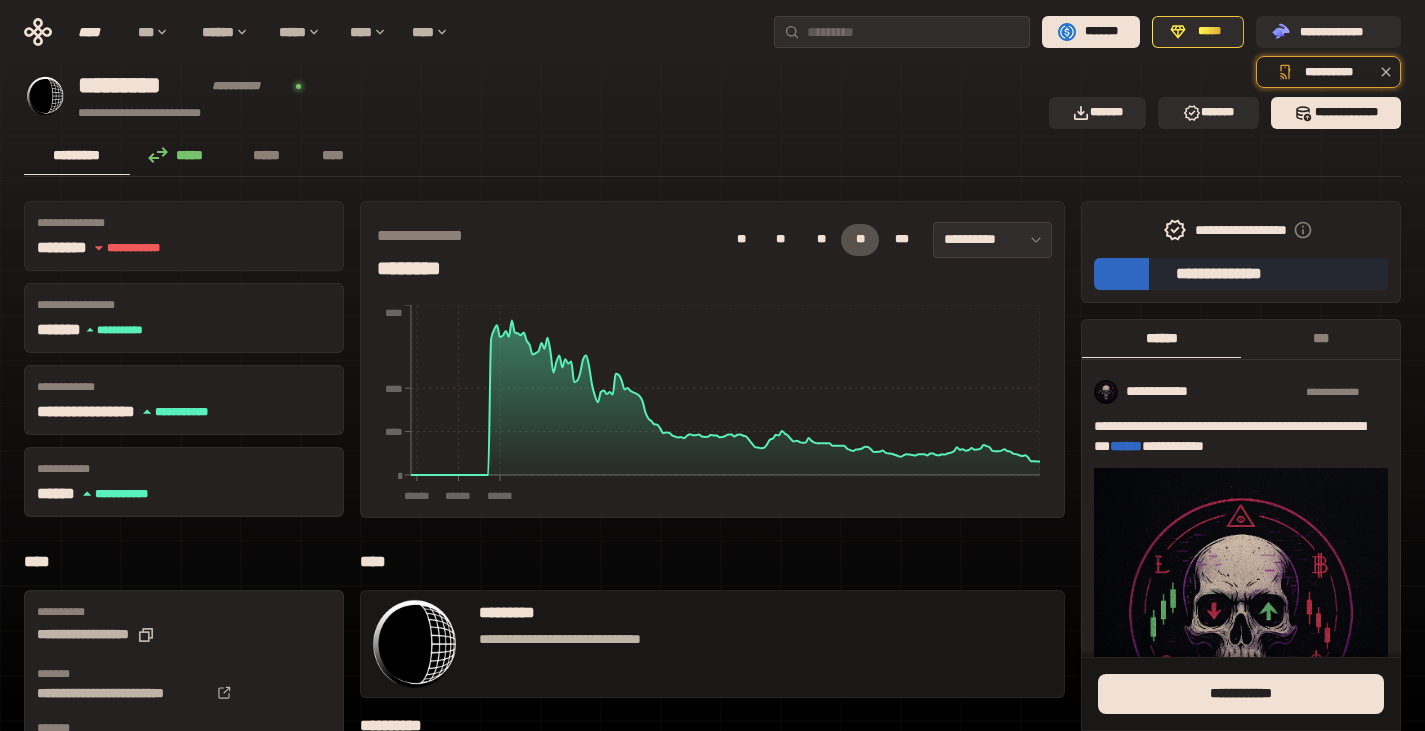 click on "*****" at bounding box center [181, 155] 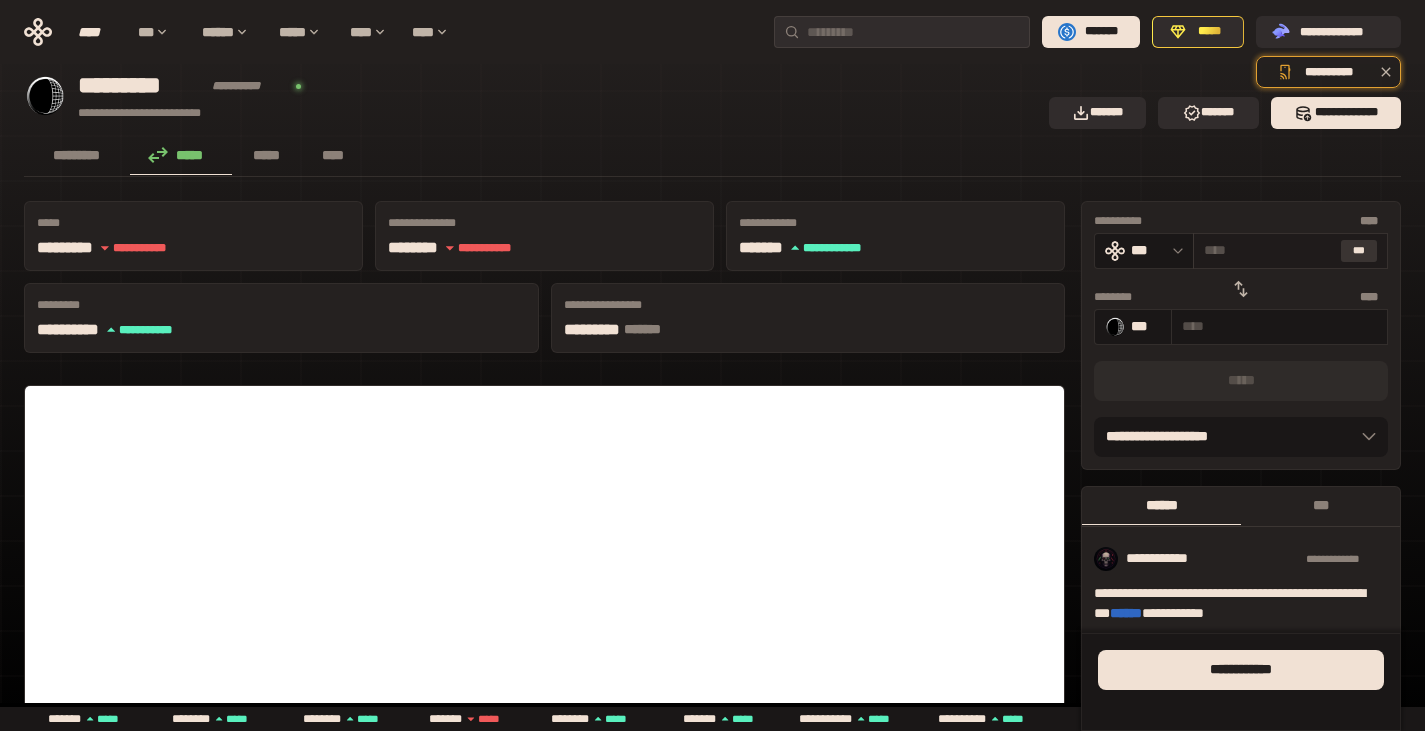 click on "***" at bounding box center [1359, 251] 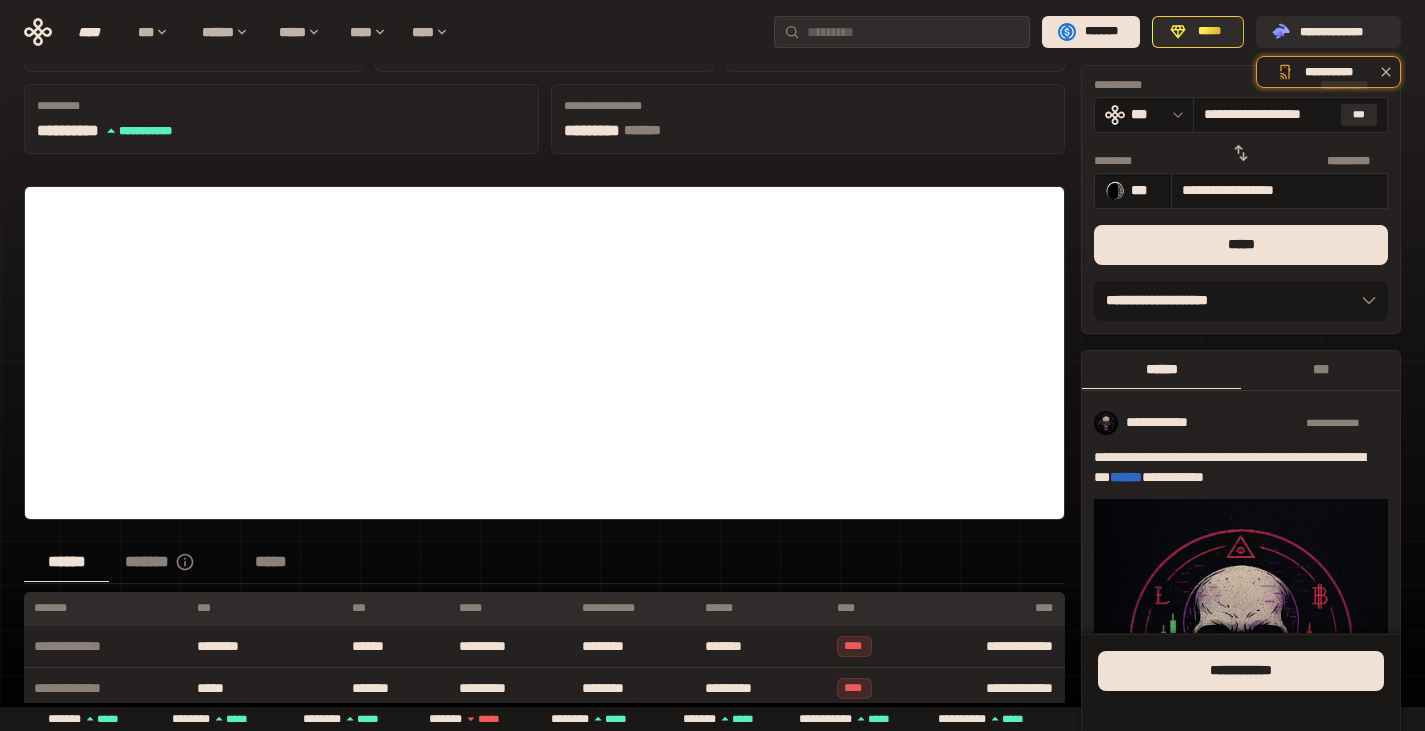 scroll, scrollTop: 200, scrollLeft: 0, axis: vertical 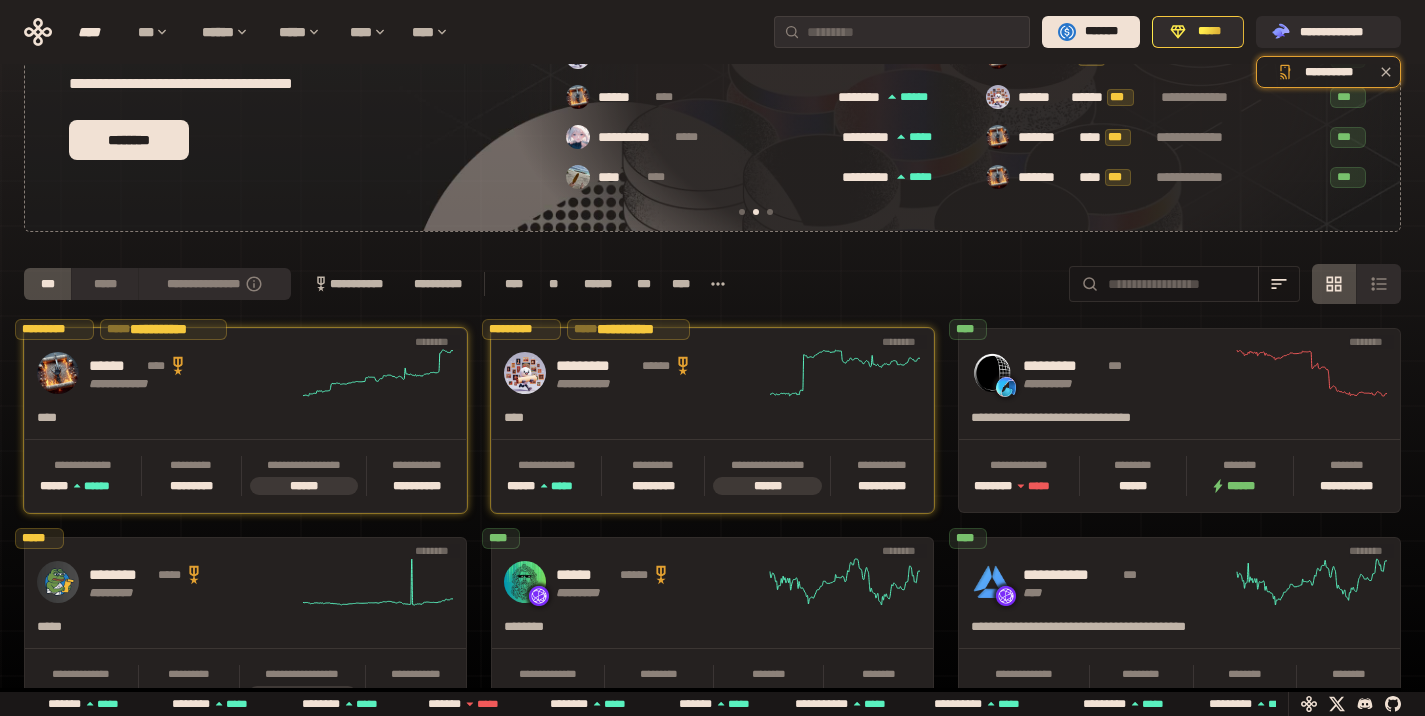 click at bounding box center [1279, 284] 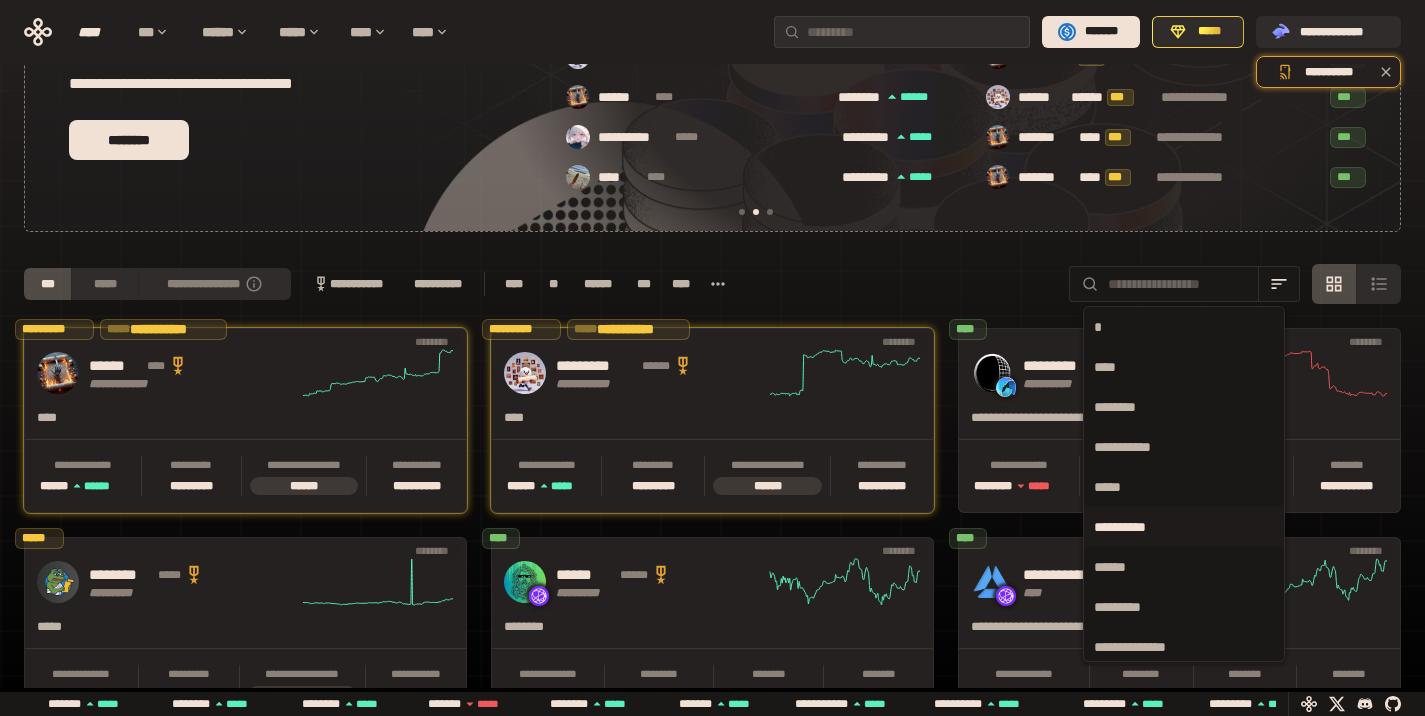 click on "**********" at bounding box center [1184, 527] 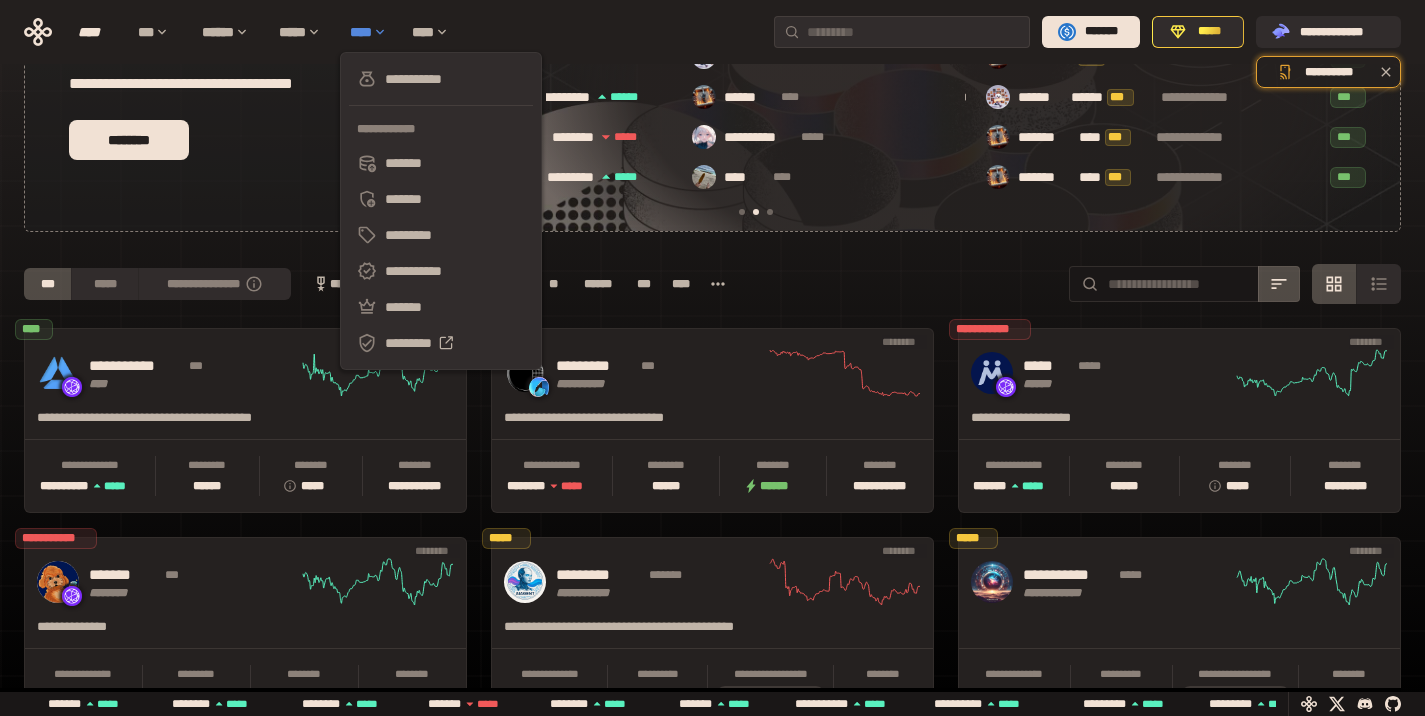 scroll, scrollTop: 0, scrollLeft: 436, axis: horizontal 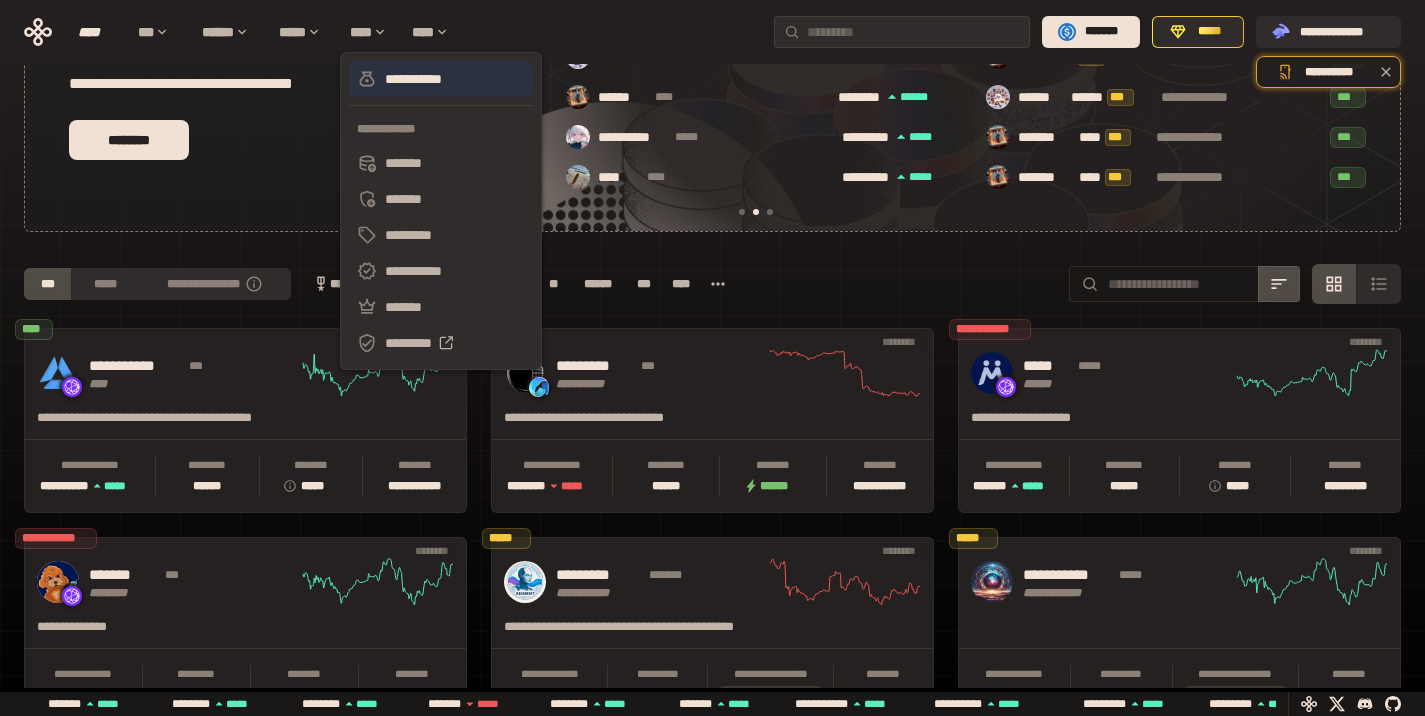 click on "**********" at bounding box center [441, 79] 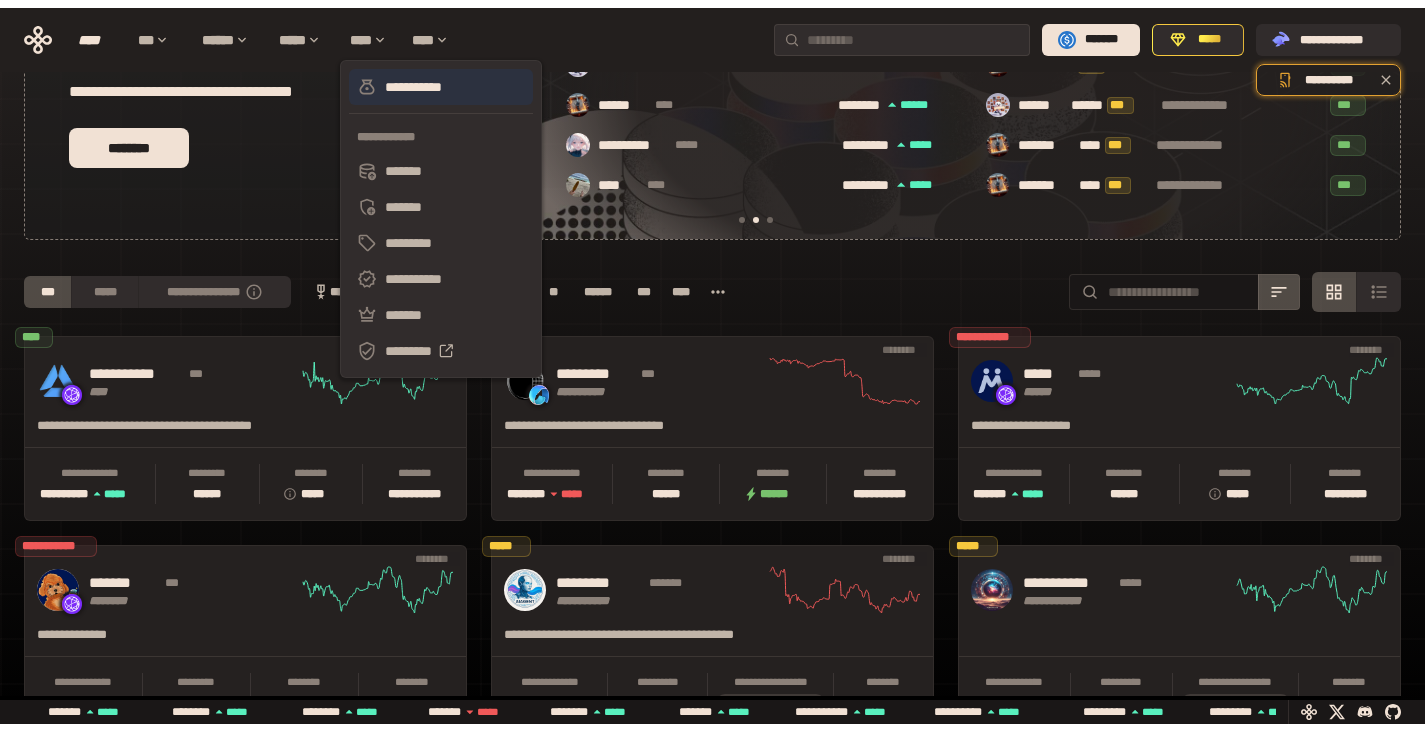 scroll, scrollTop: 0, scrollLeft: 0, axis: both 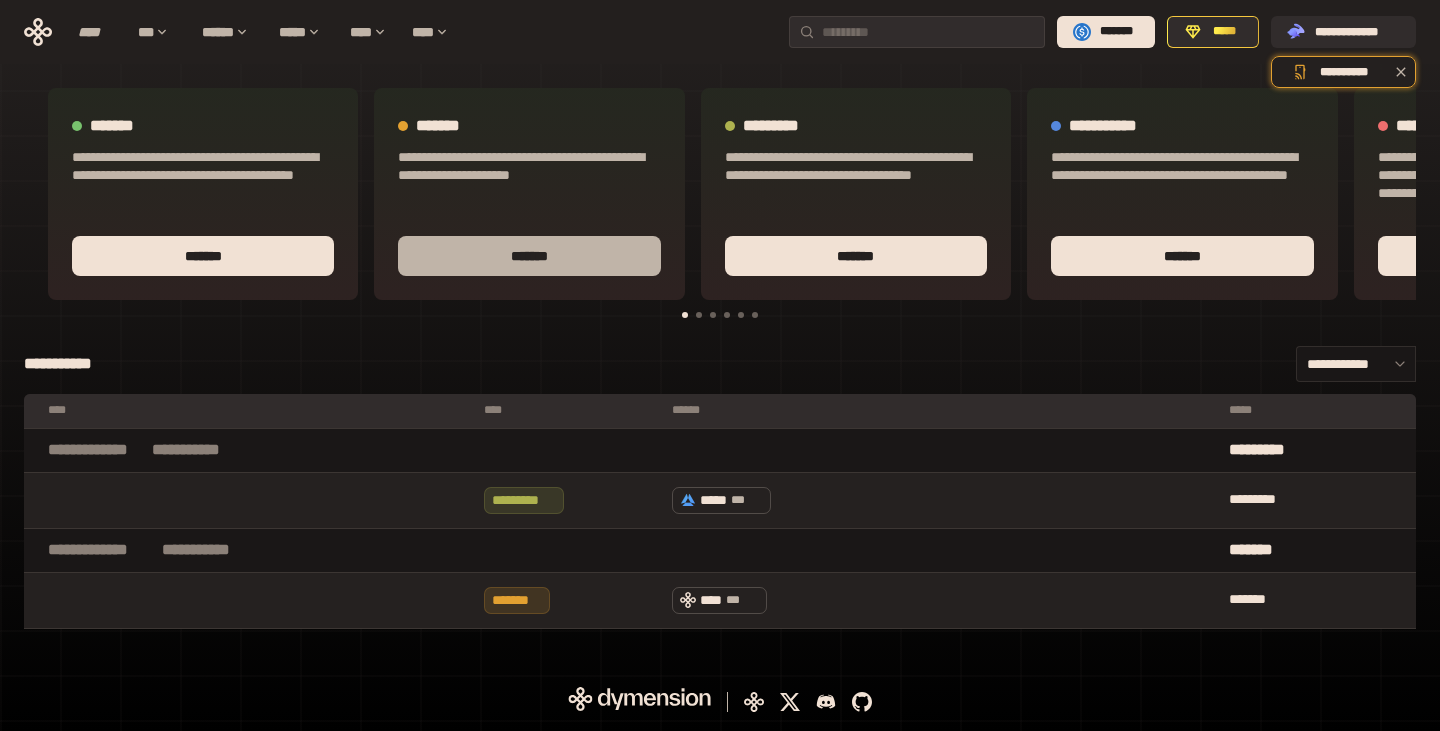 click on "*******" at bounding box center (529, 256) 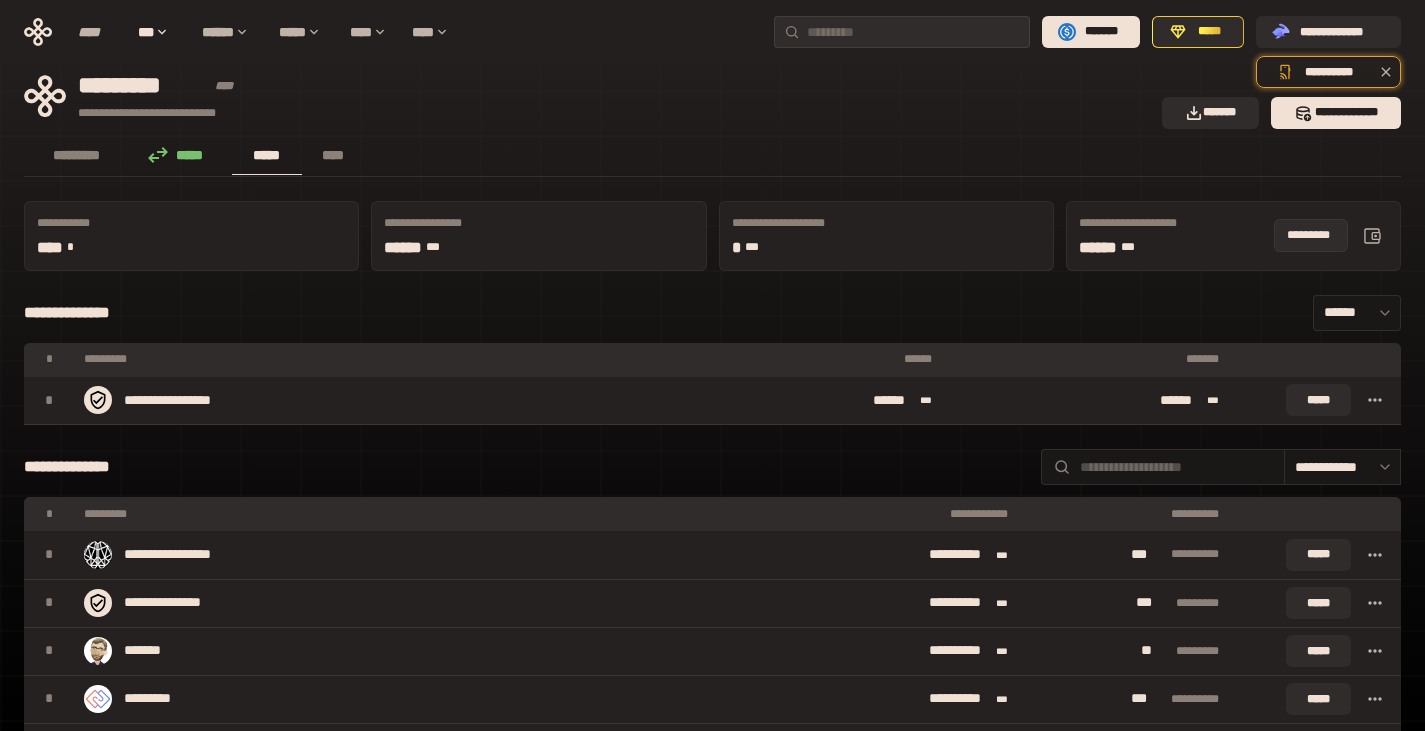 click 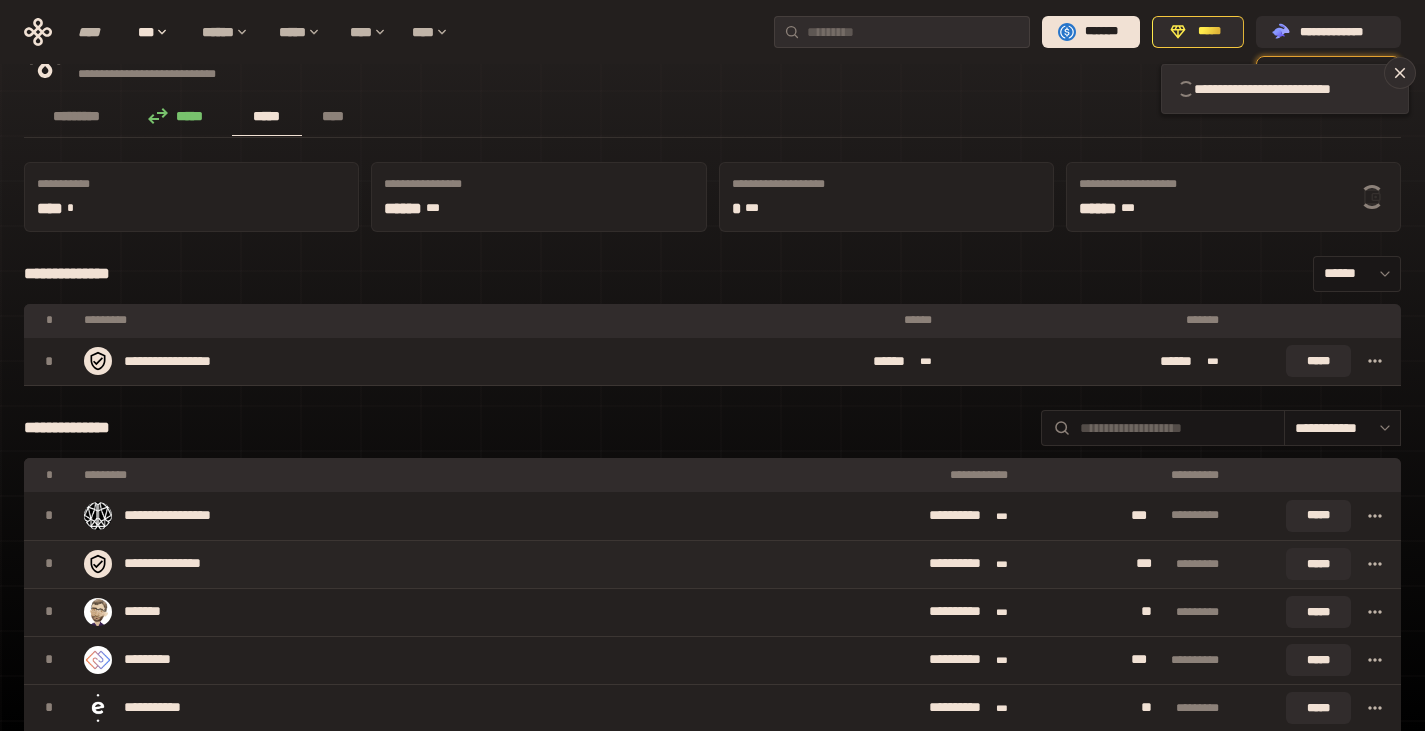 scroll, scrollTop: 0, scrollLeft: 0, axis: both 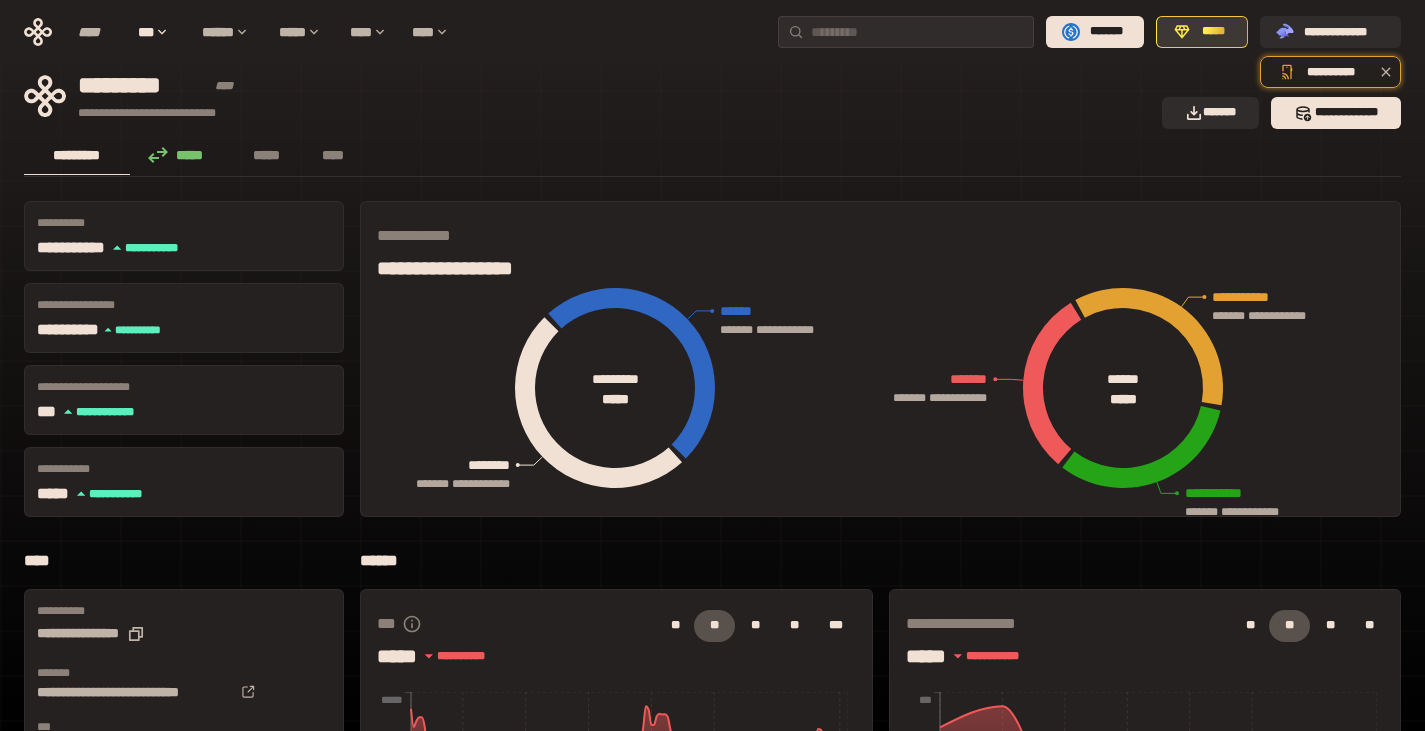 click on "*****" at bounding box center (1213, 32) 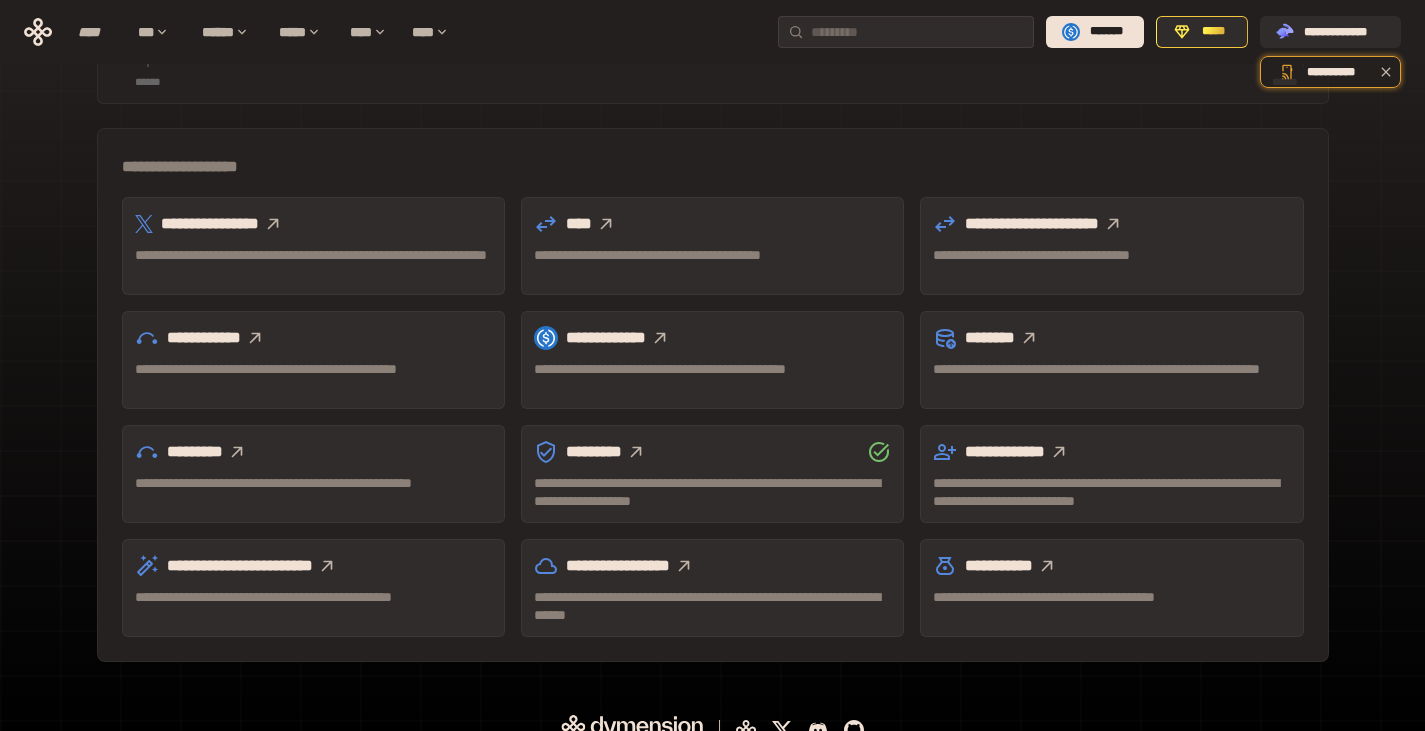 scroll, scrollTop: 557, scrollLeft: 0, axis: vertical 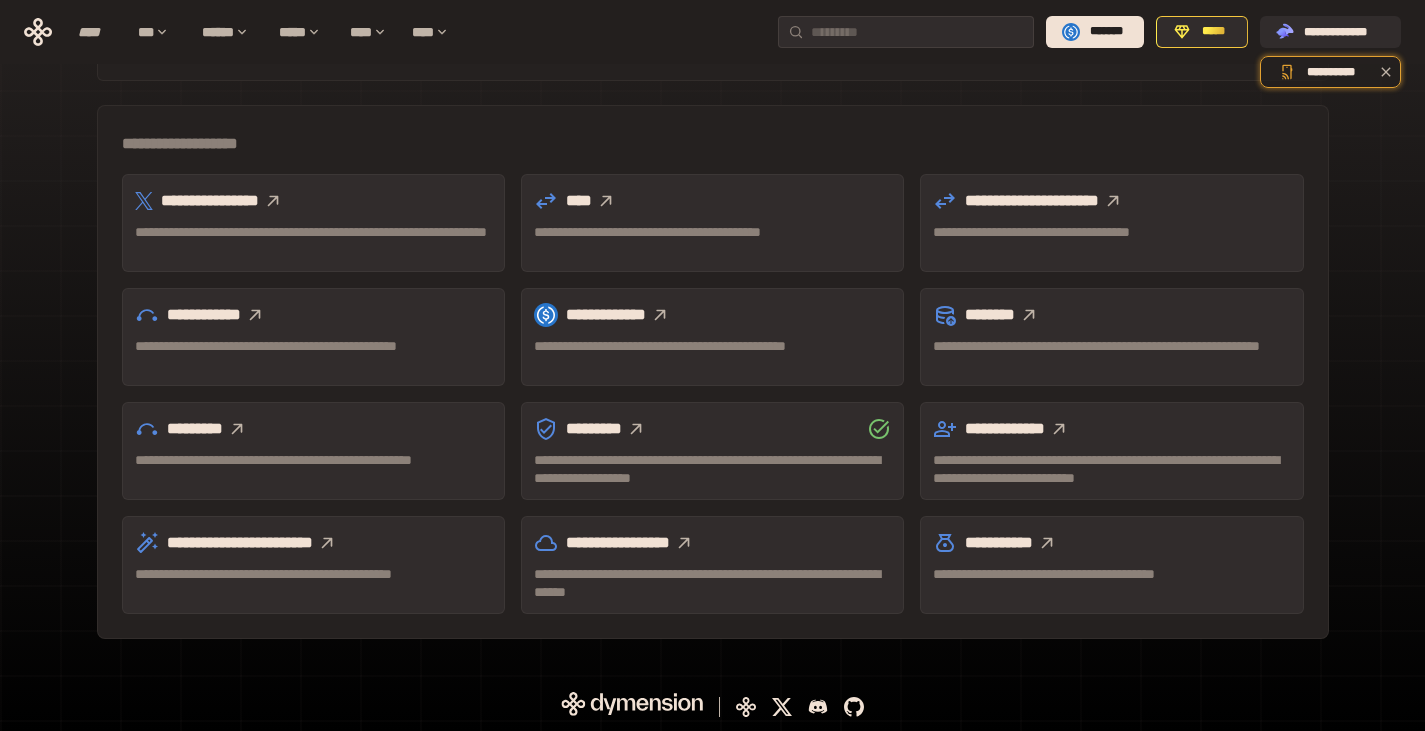 click 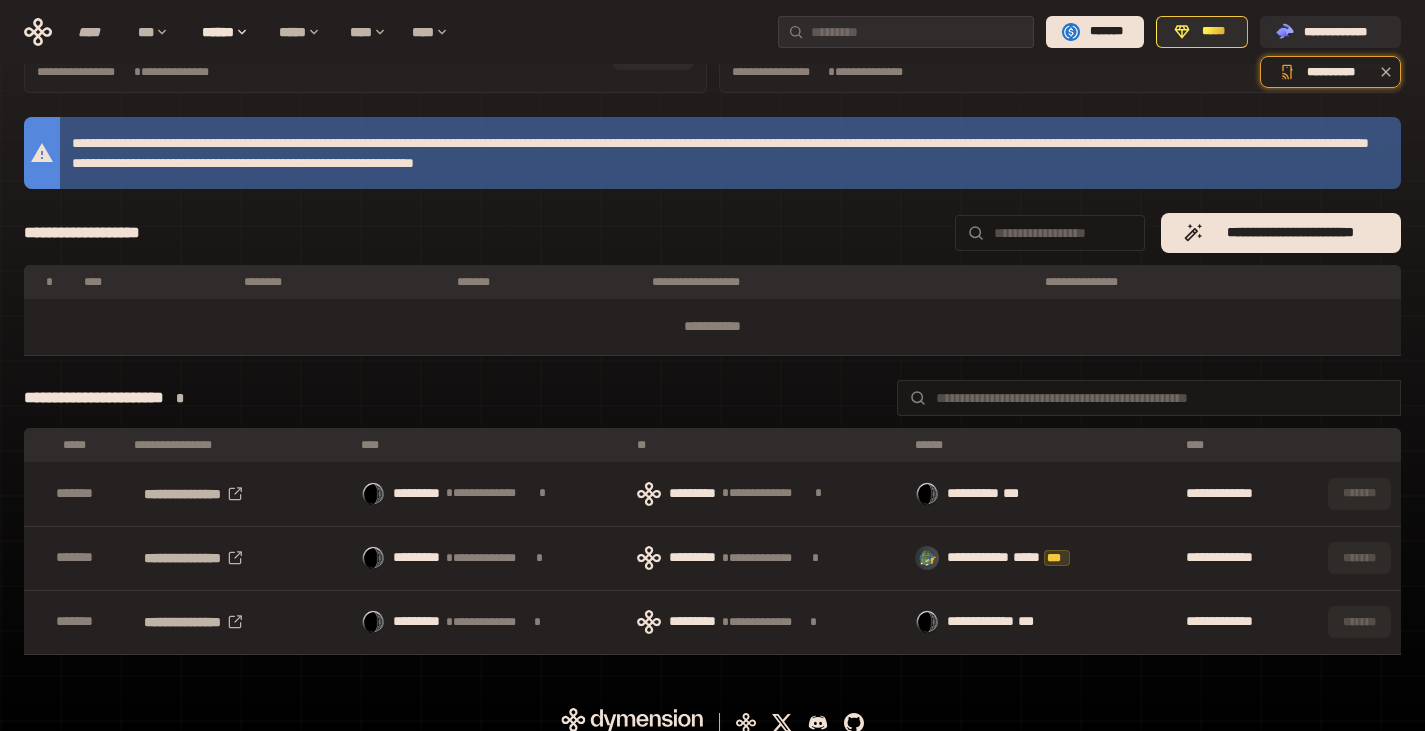 scroll, scrollTop: 136, scrollLeft: 0, axis: vertical 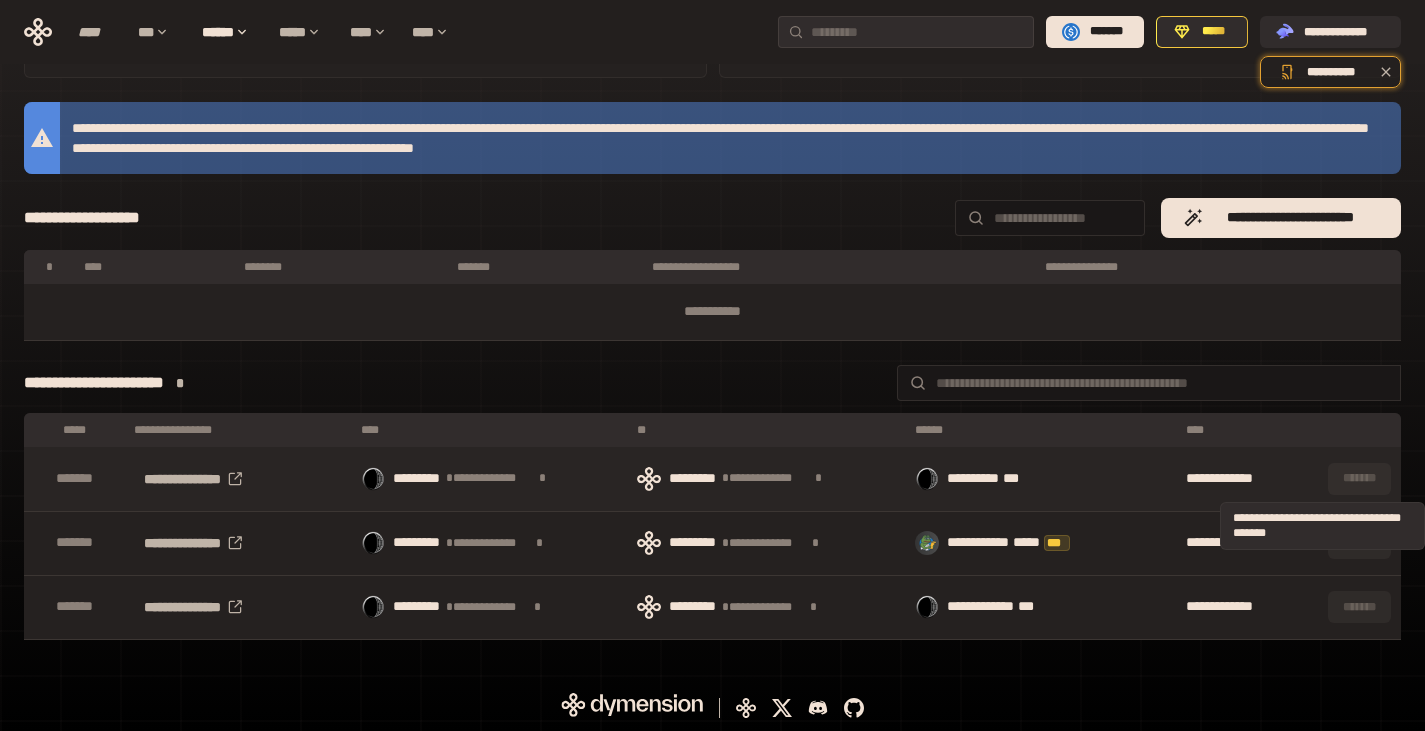 click on "*******" at bounding box center (1359, 479) 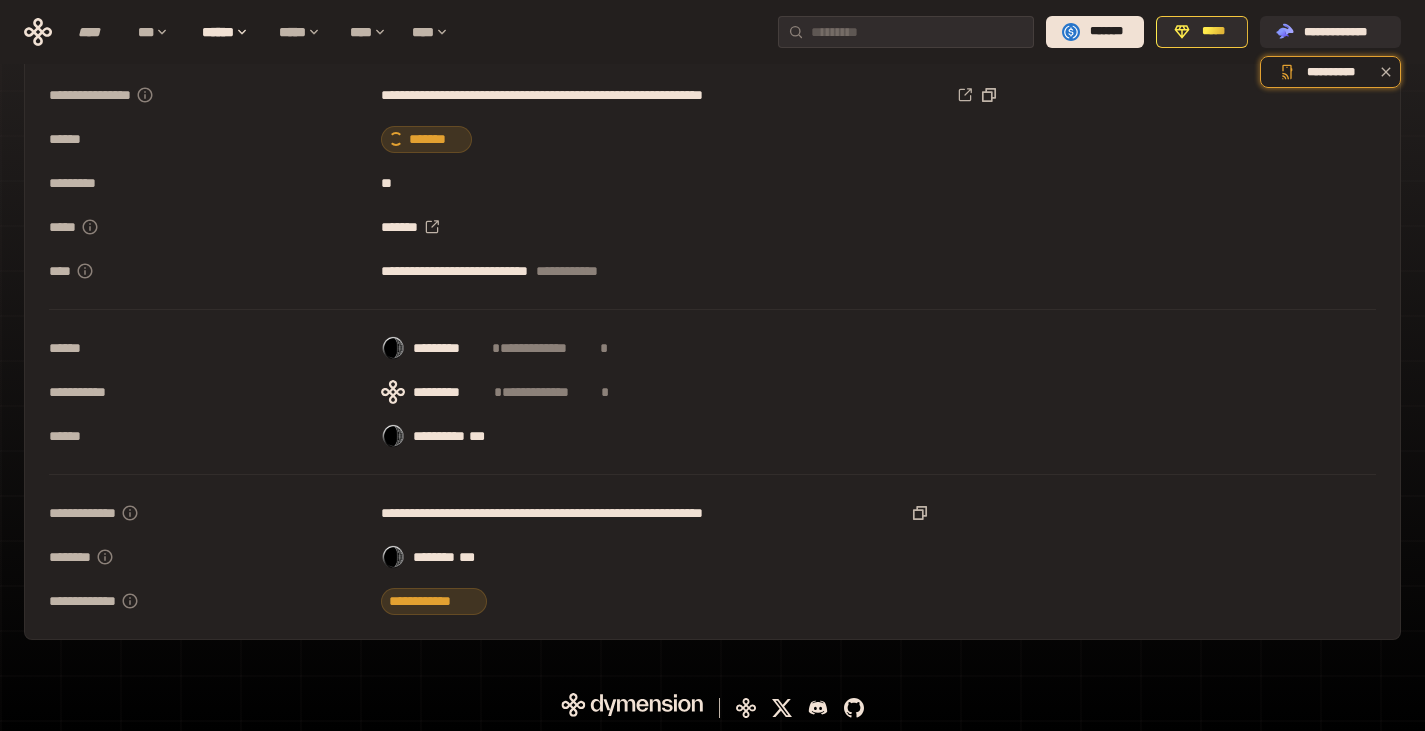 scroll, scrollTop: 50, scrollLeft: 0, axis: vertical 